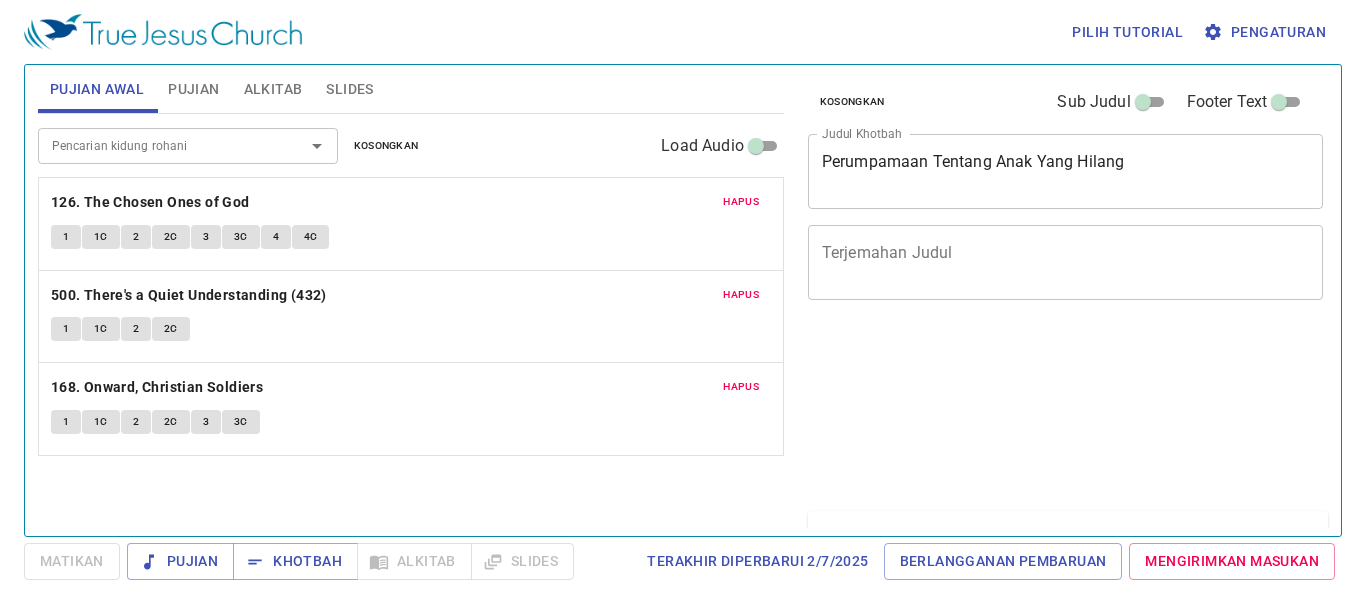 scroll, scrollTop: 0, scrollLeft: 0, axis: both 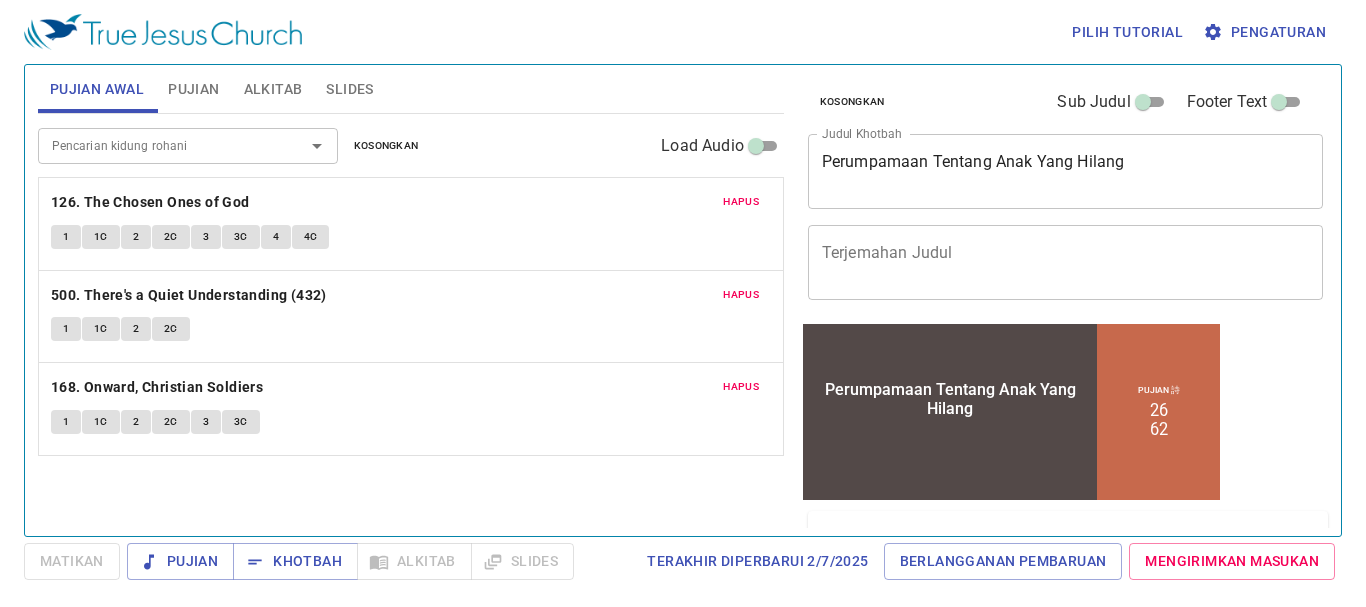 click on "Kosongkan" at bounding box center [386, 146] 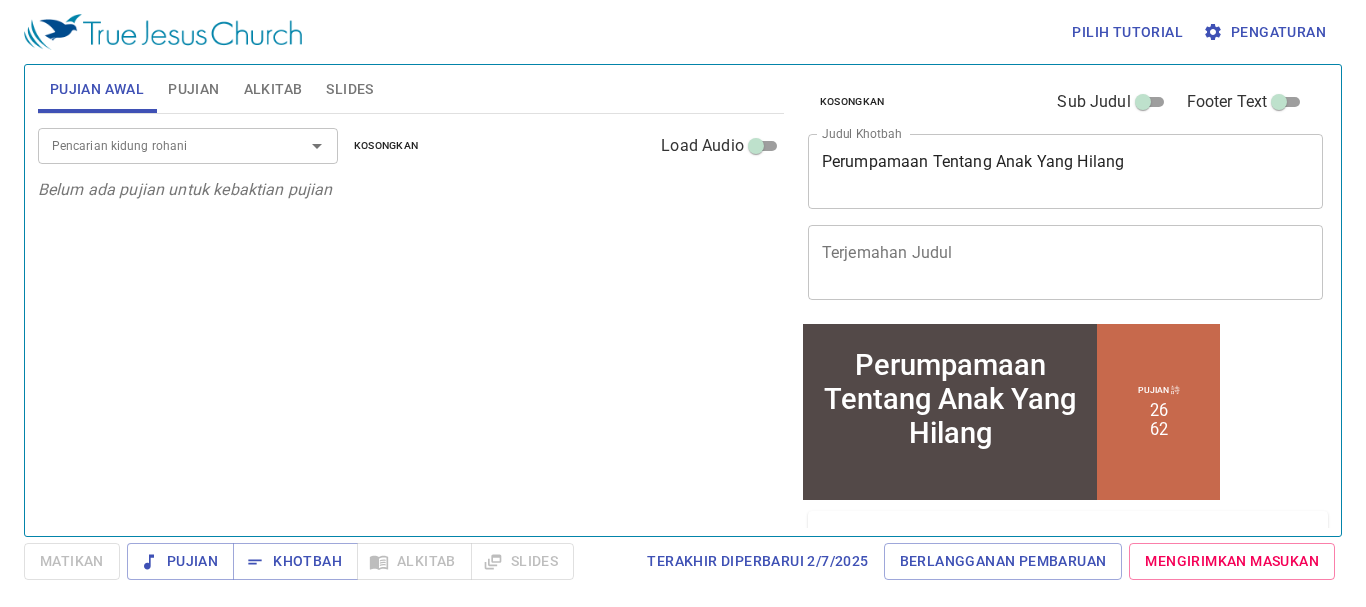 click on "Pencarian kidung rohani" at bounding box center [158, 145] 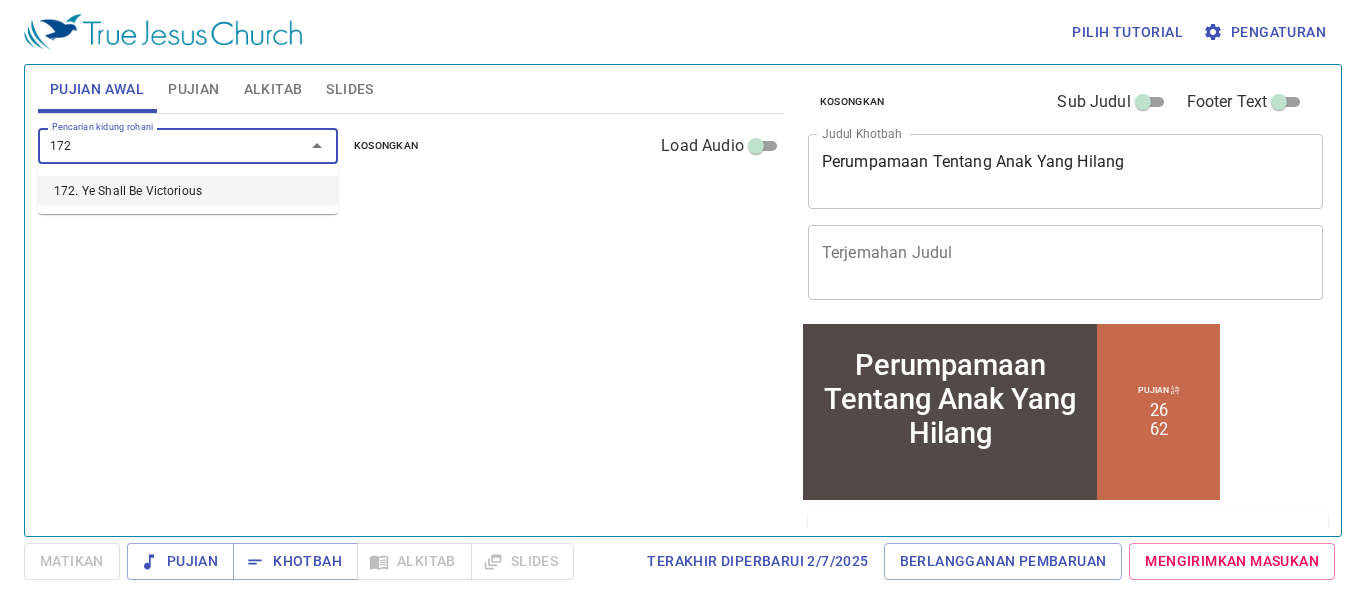 type on "172. Ye Shall Be Victorious" 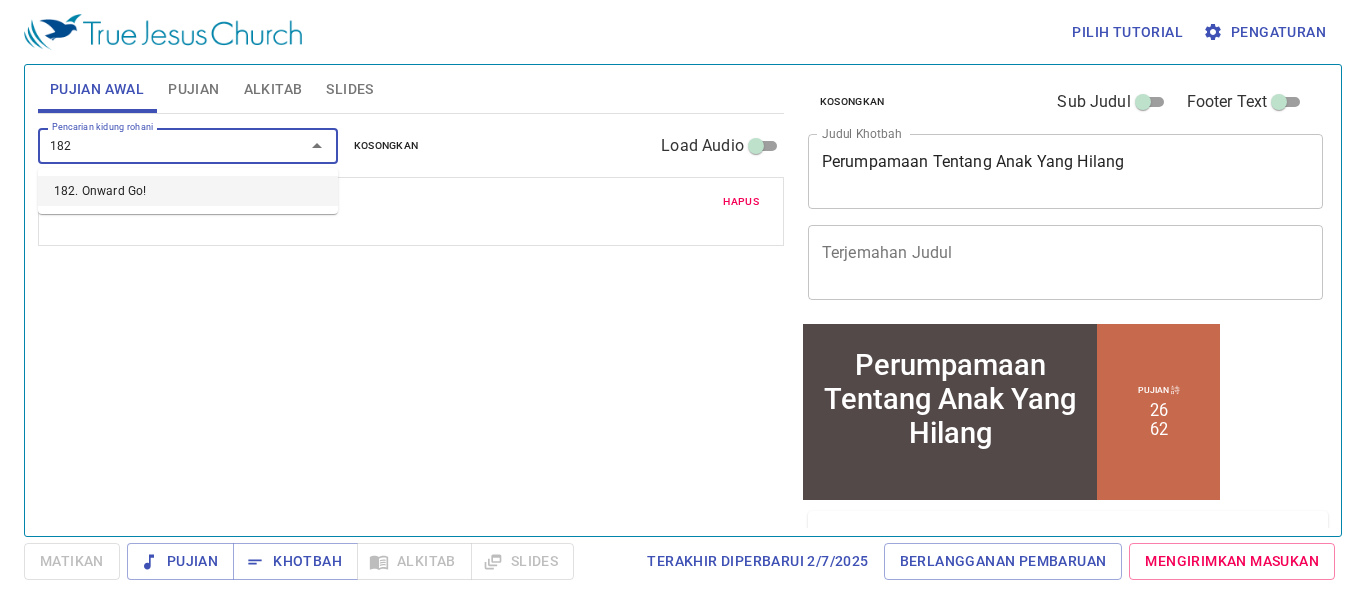 type on "182. Onward Go!" 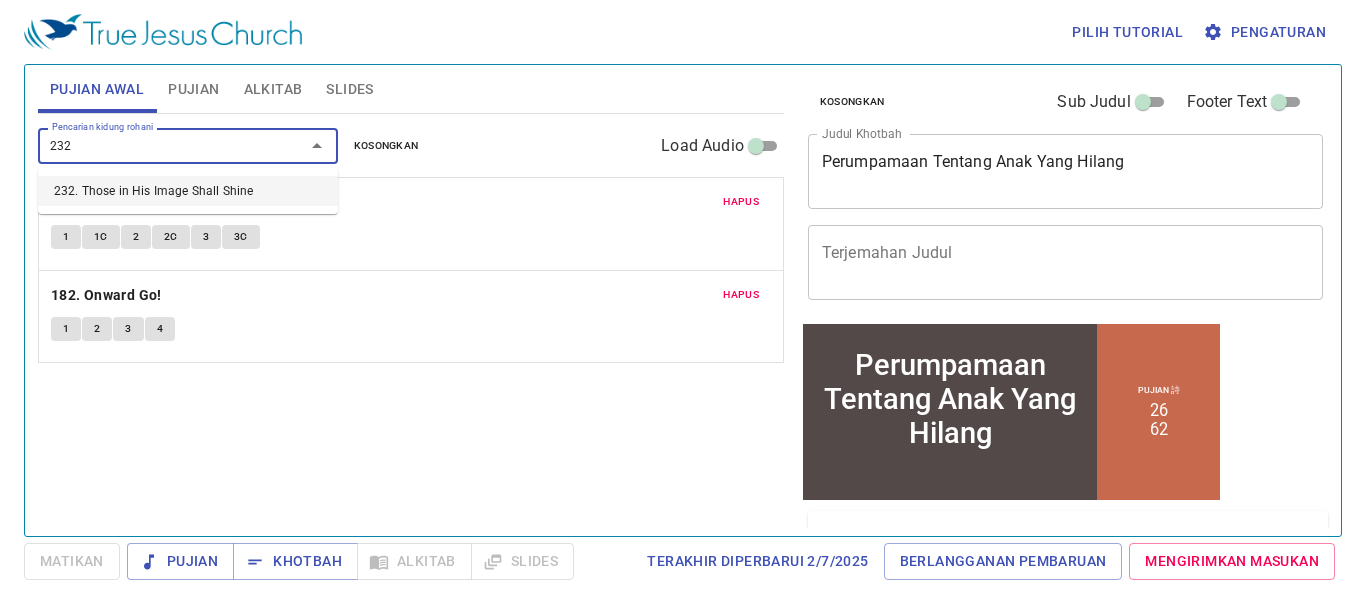 type on "232. Those in His Image Shall Shine" 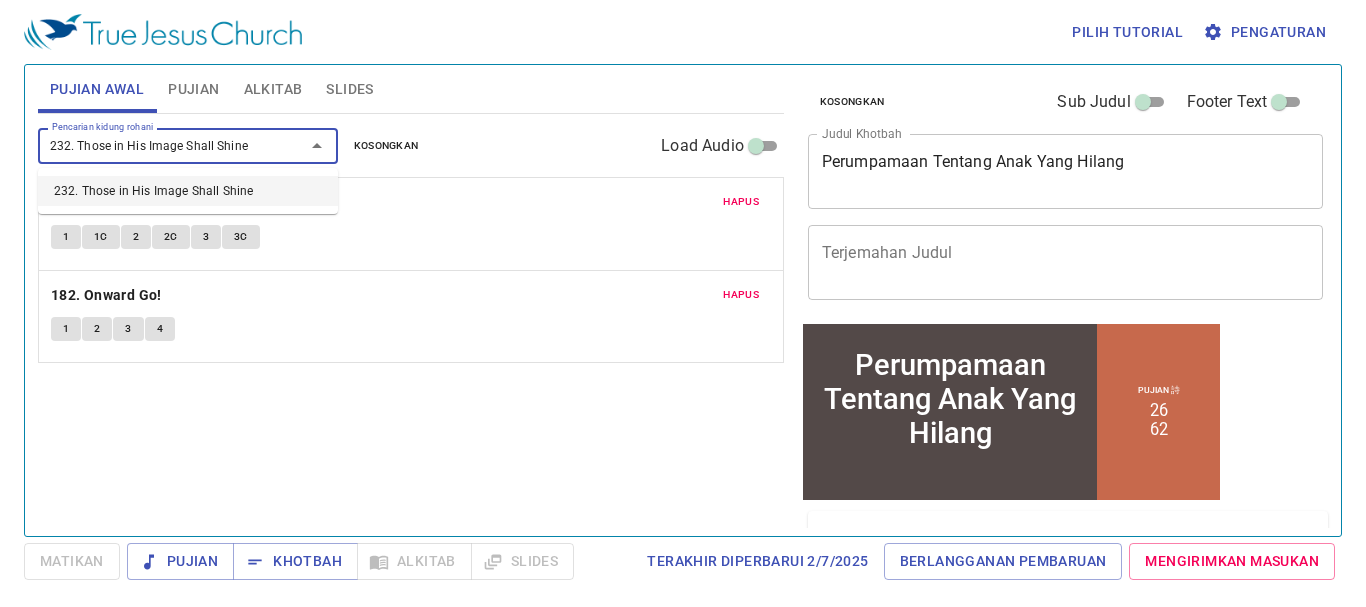 type 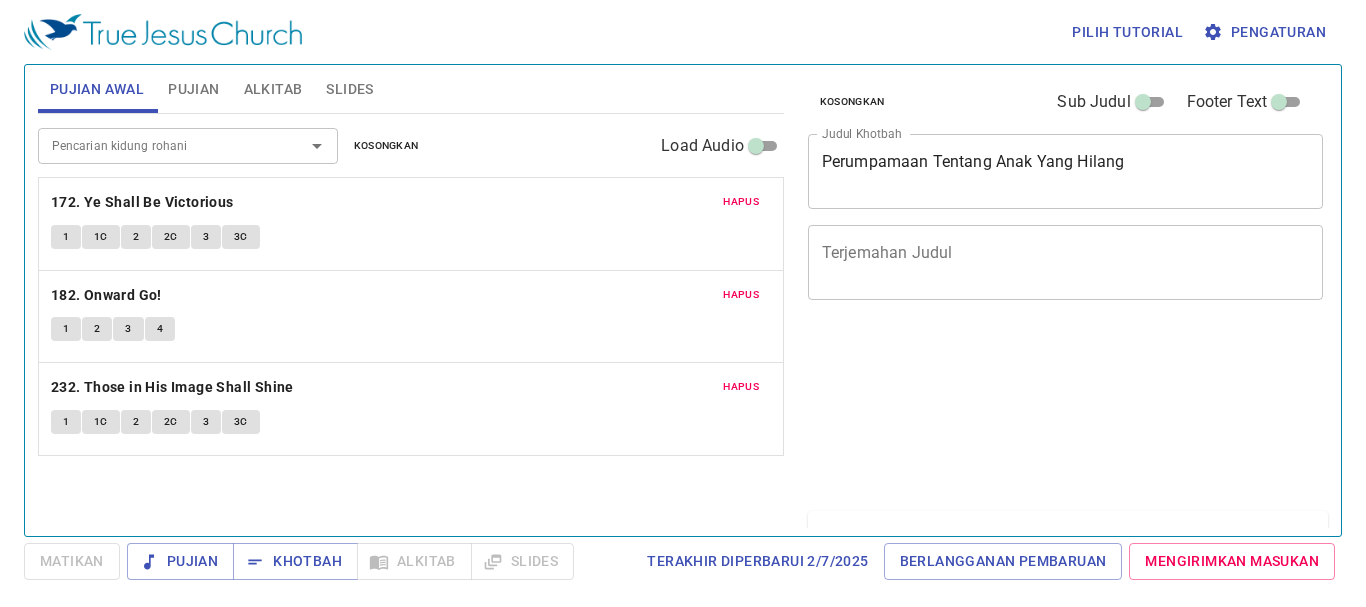 scroll, scrollTop: 0, scrollLeft: 0, axis: both 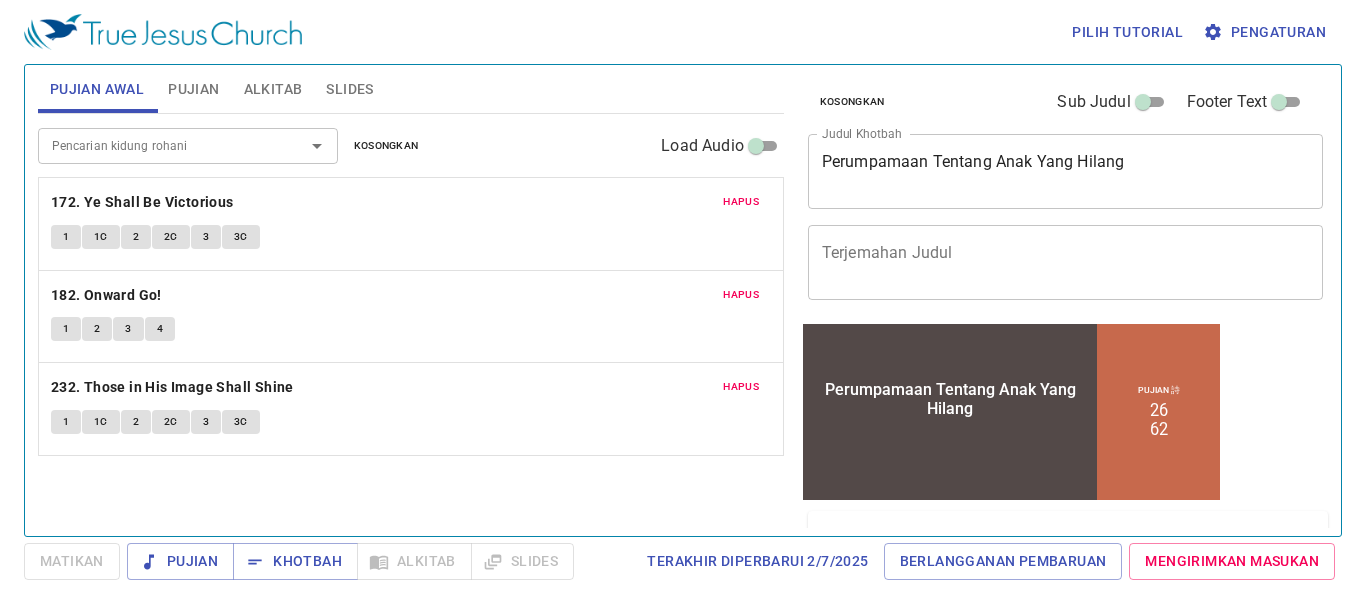 click on "Pencarian kidung rohani" at bounding box center [158, 145] 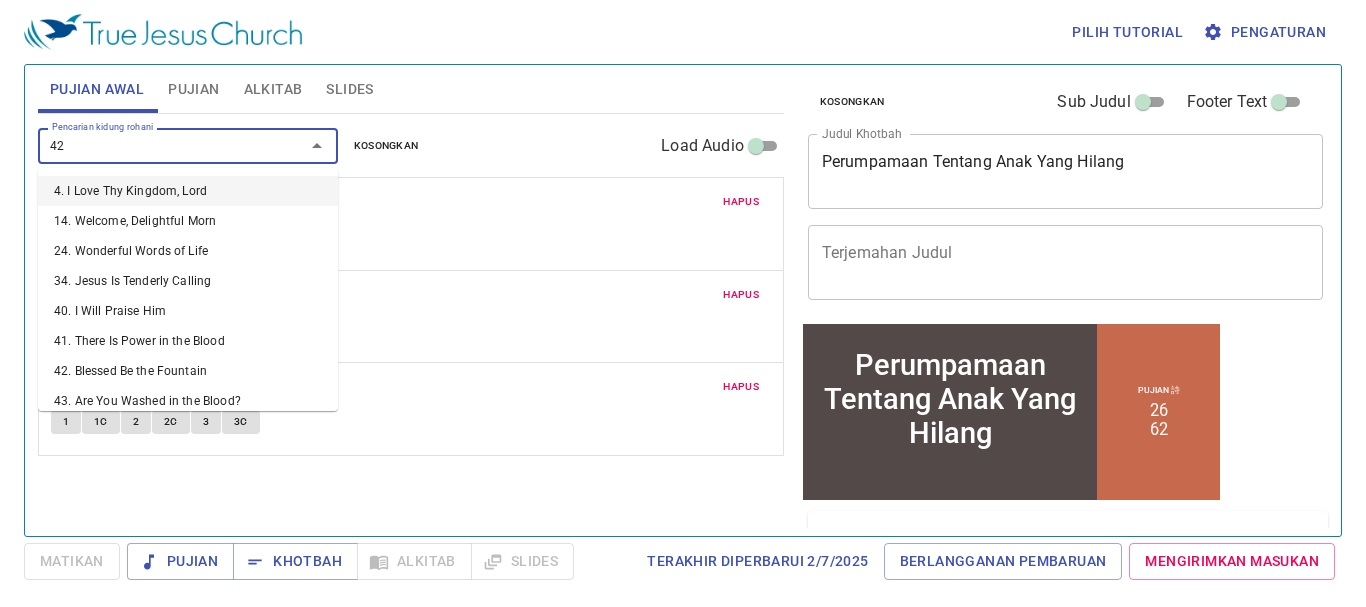 type on "424" 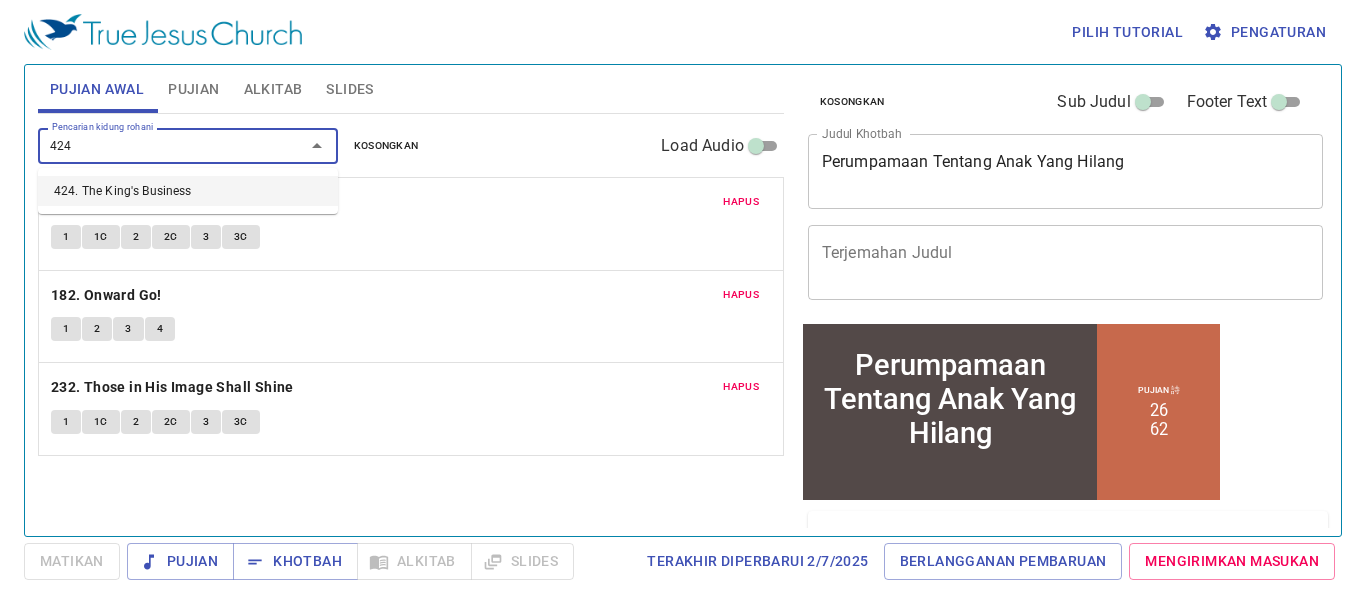 type 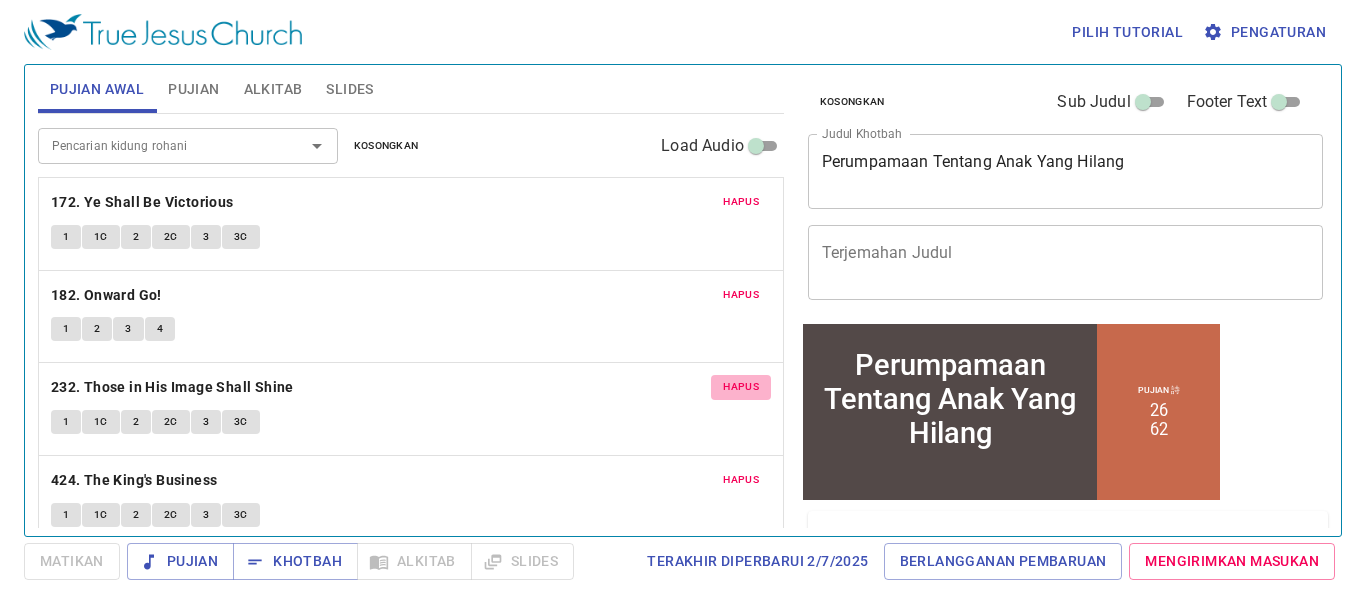 click on "Hapus" at bounding box center [741, 387] 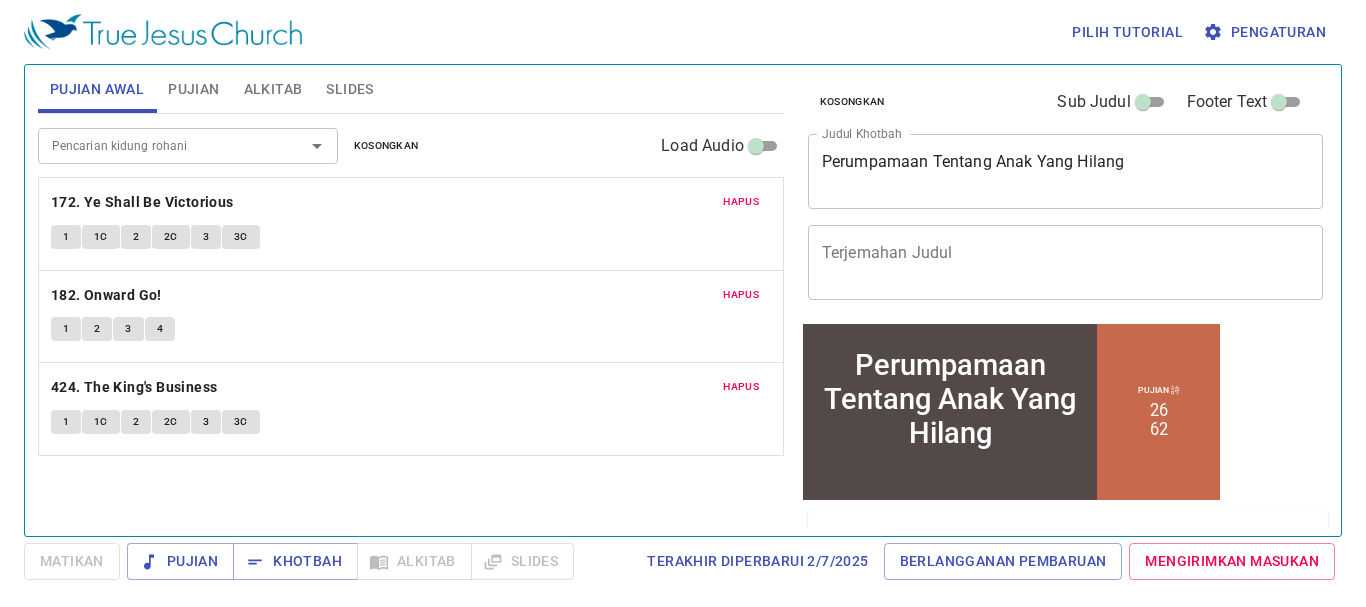 click on "Pengaturan" at bounding box center (1266, 32) 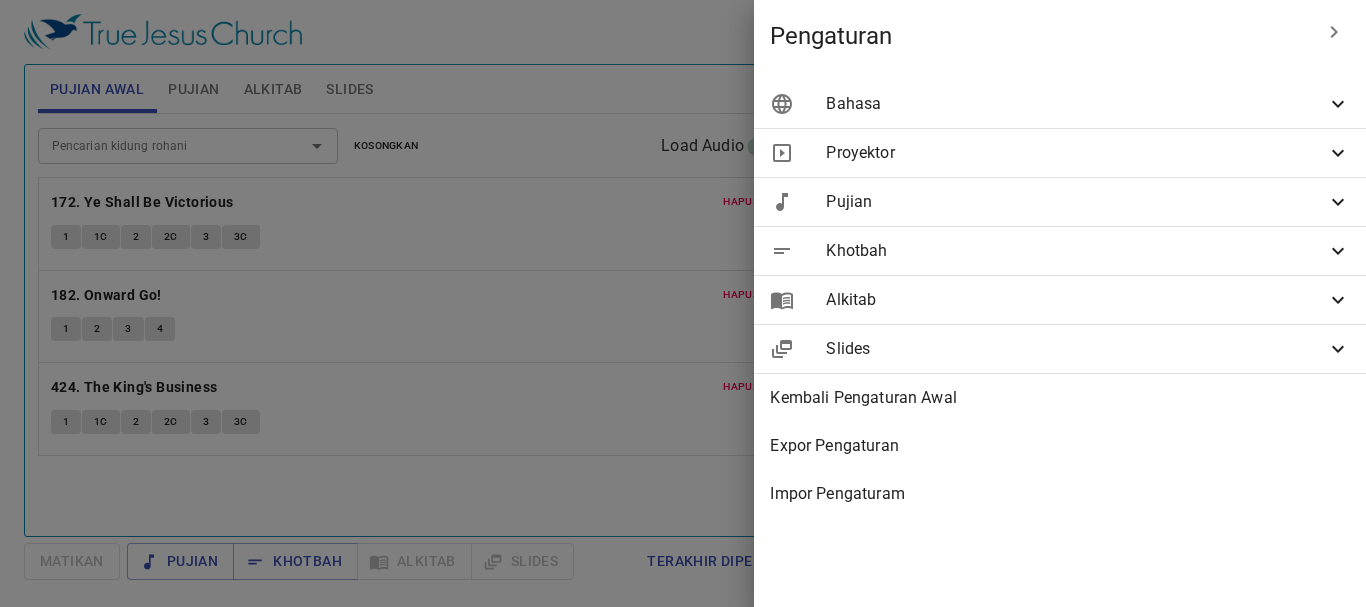 click on "Bahasa" at bounding box center [1076, 104] 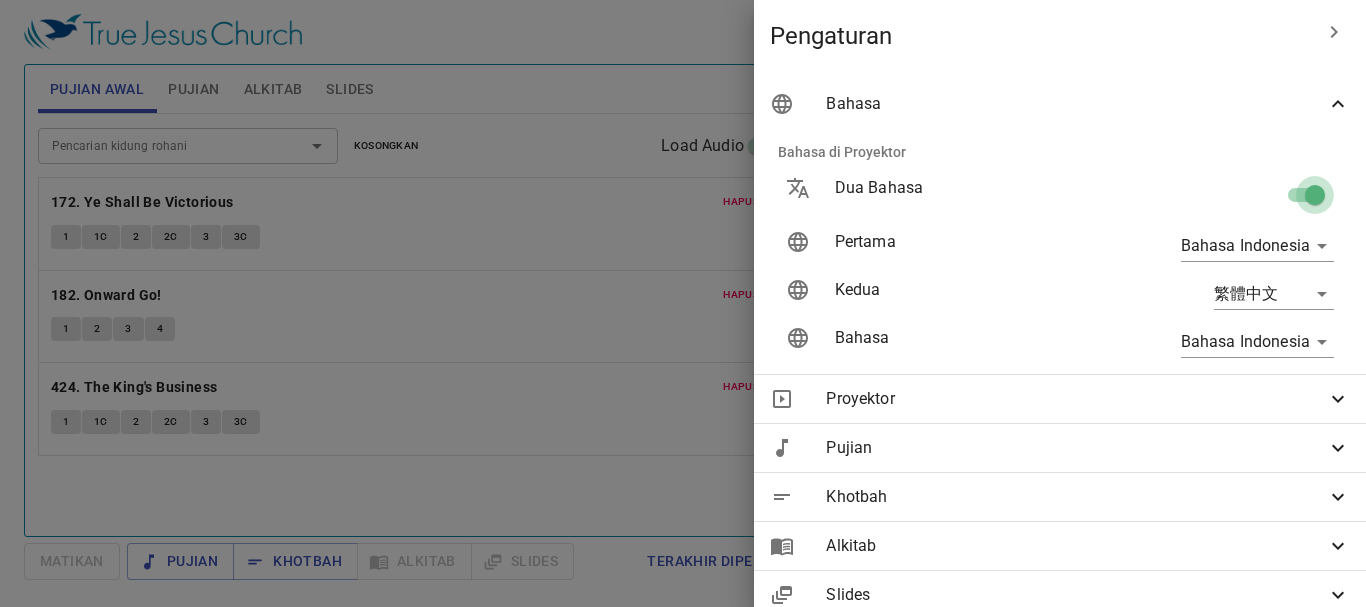 click at bounding box center (1315, 199) 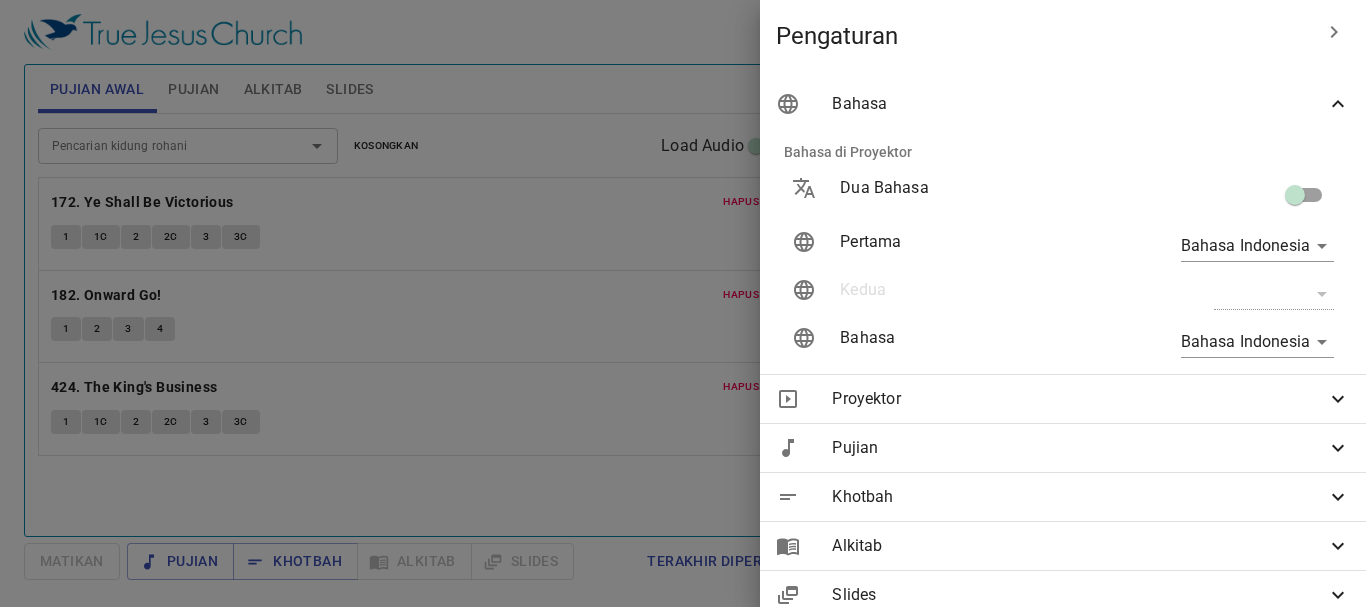 click at bounding box center [683, 303] 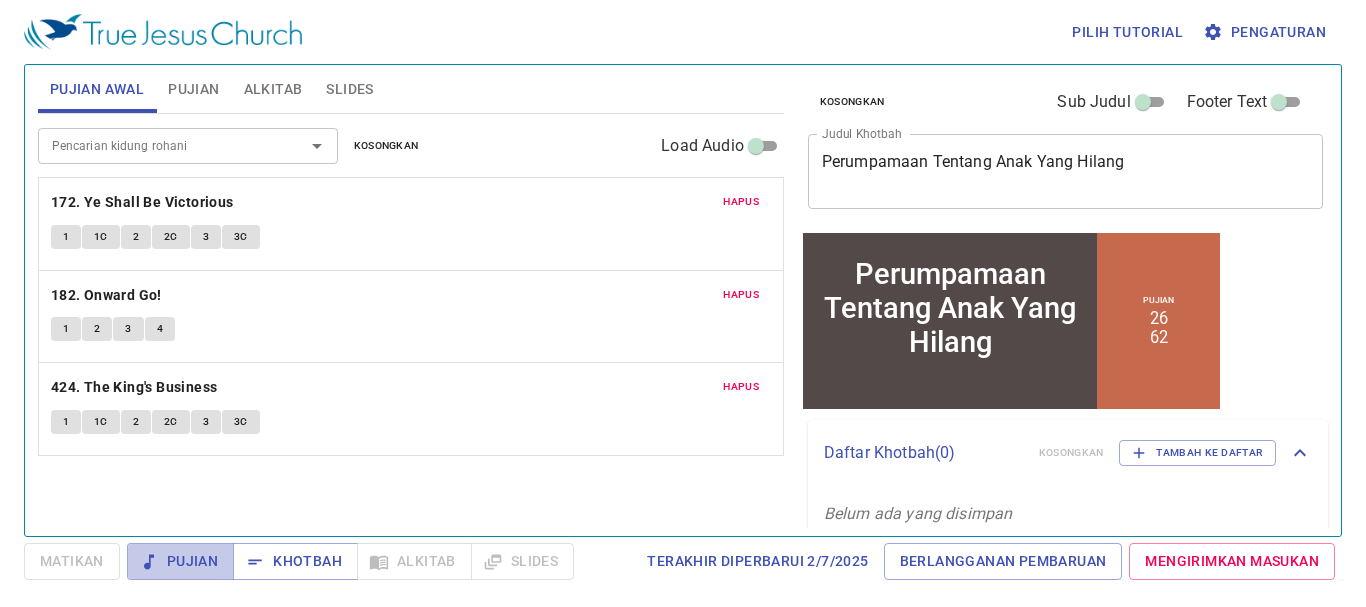 click on "Pujian" at bounding box center [180, 561] 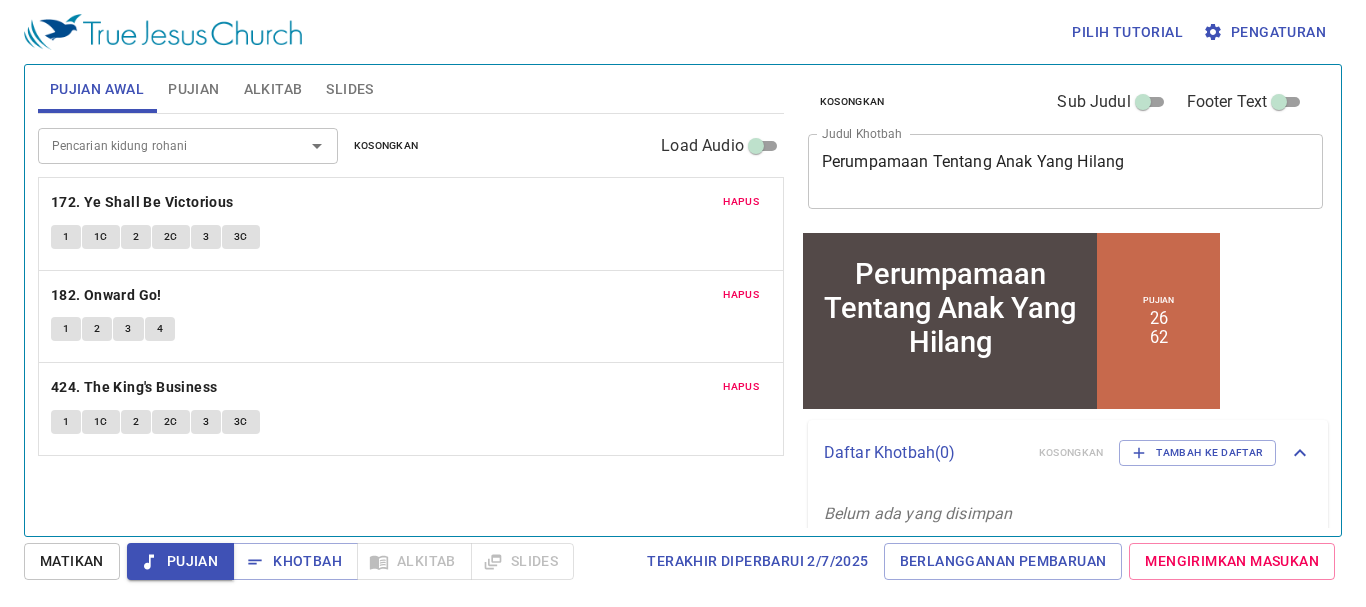 click on "Hapus 182. Onward Go!   1 2 3 4" at bounding box center [411, 317] 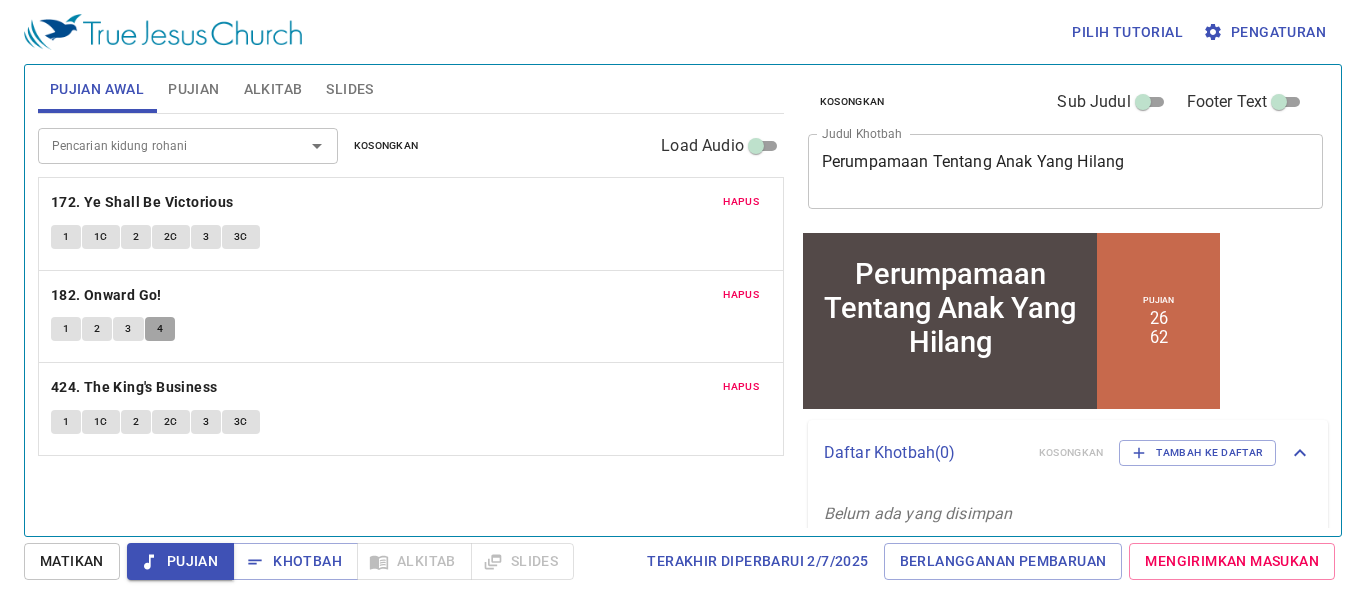 click on "4" at bounding box center [160, 329] 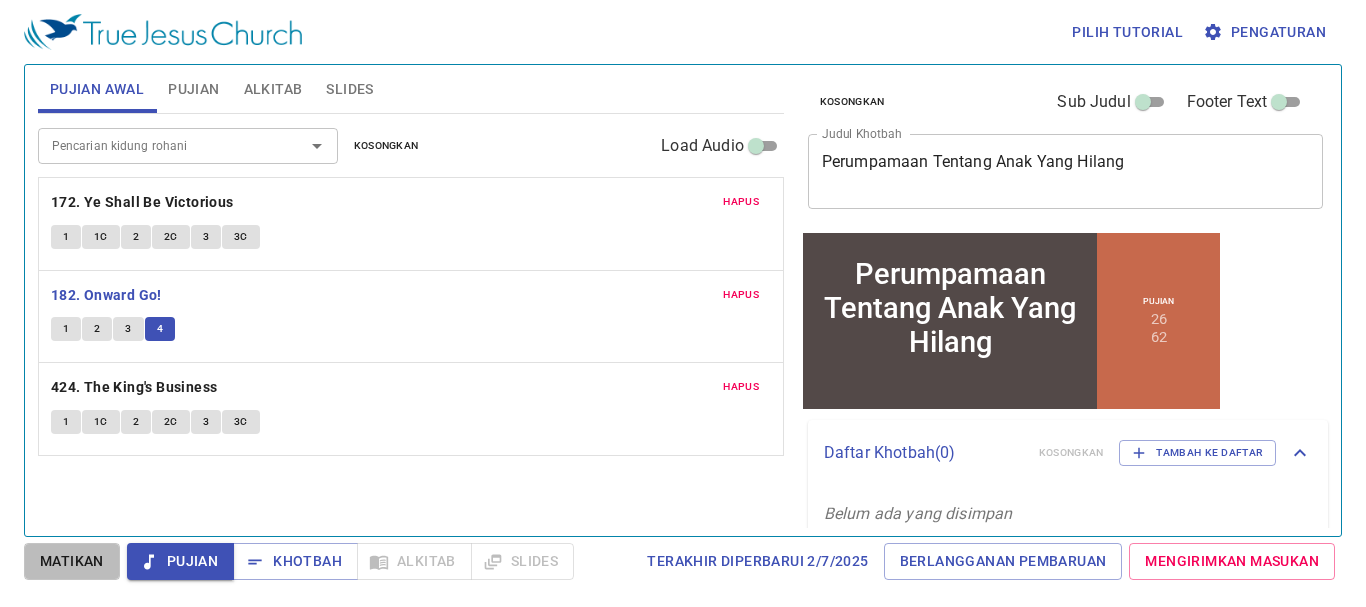 click on "Matikan" at bounding box center (72, 561) 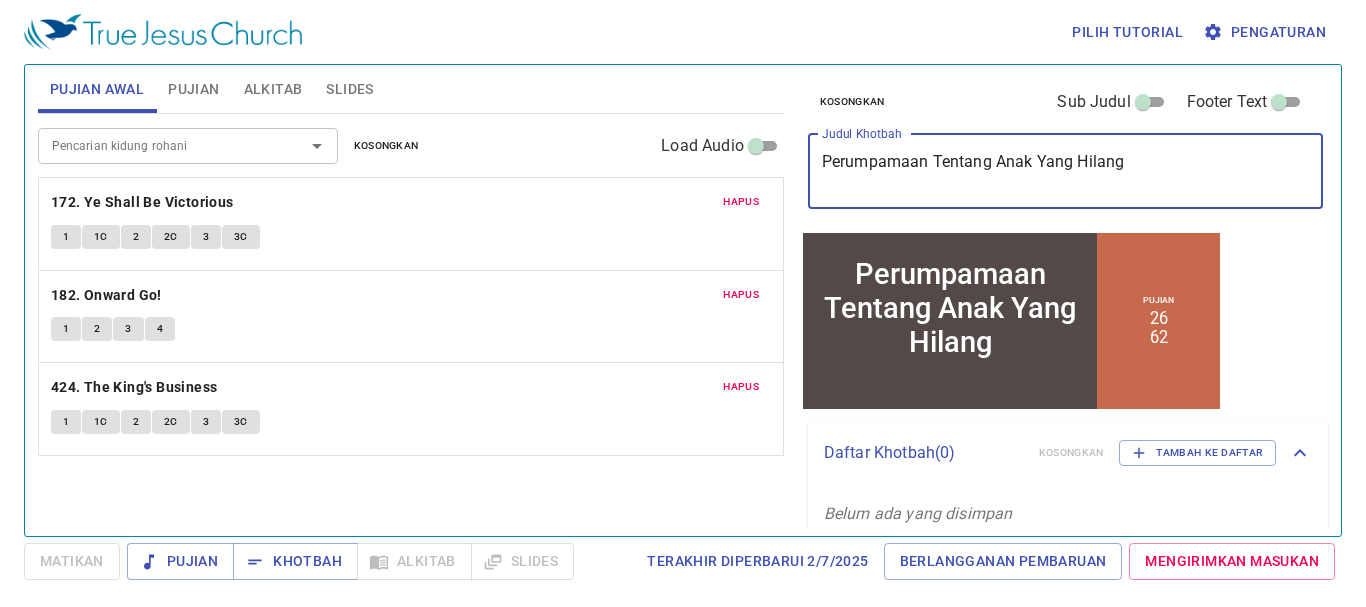 click on "Perumpamaan Tentang Anak Yang Hilang" at bounding box center [1066, 171] 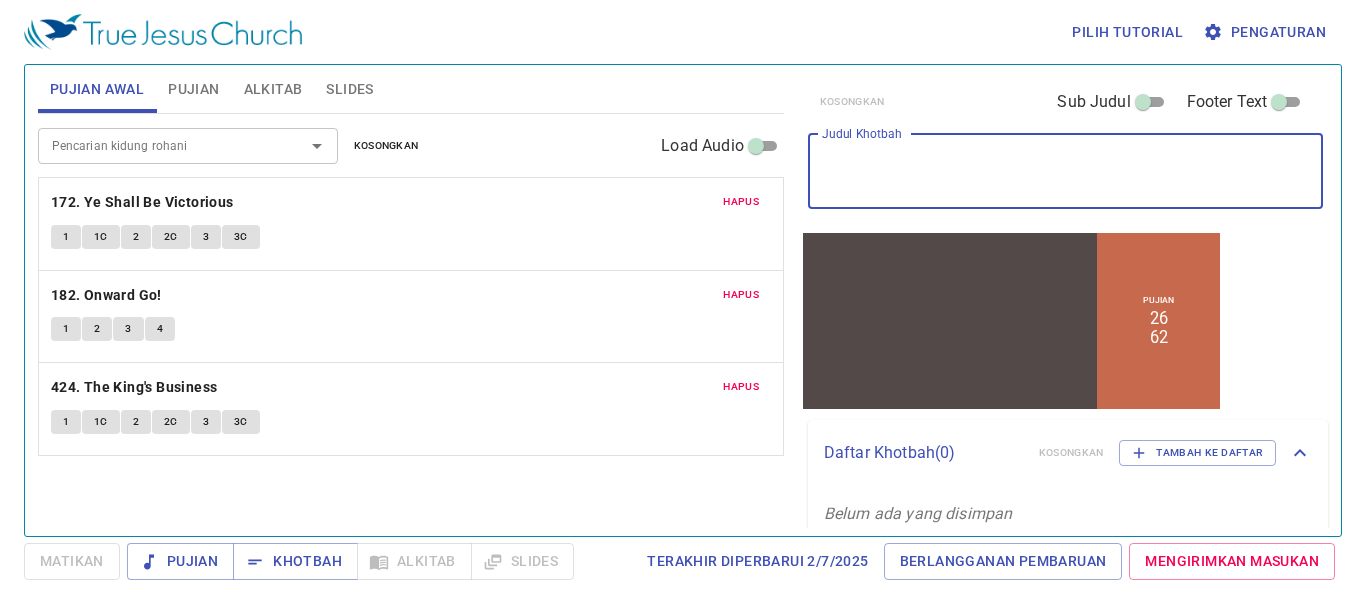 type 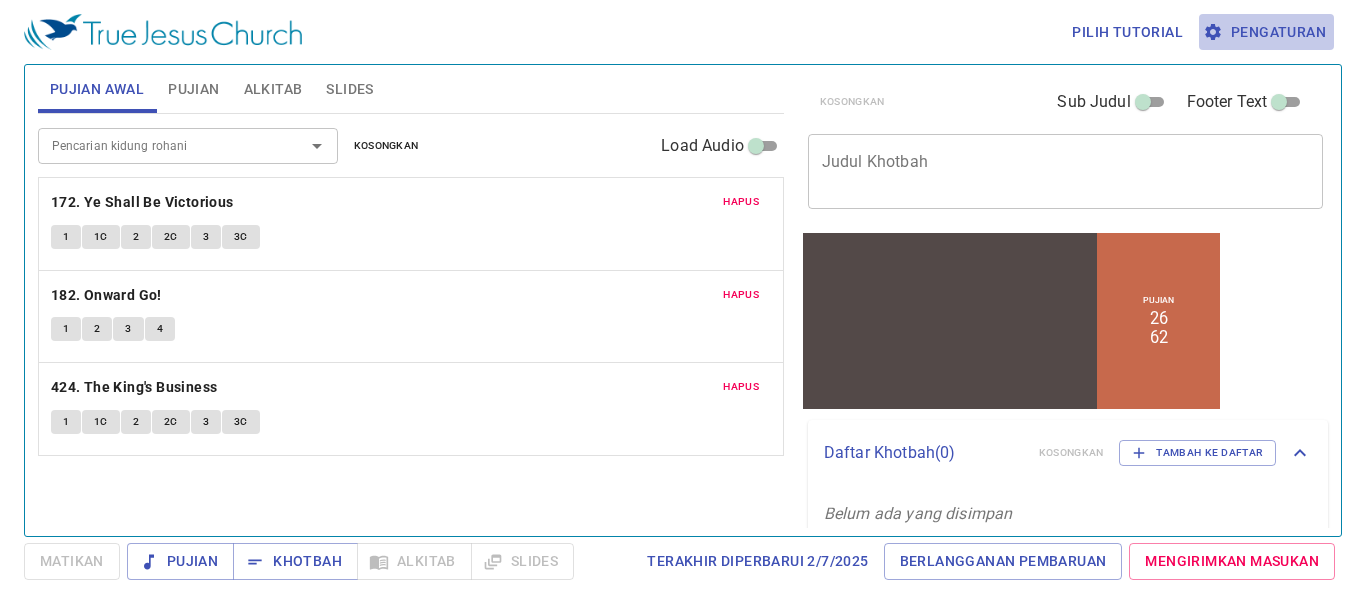 click on "Pengaturan" at bounding box center (1266, 32) 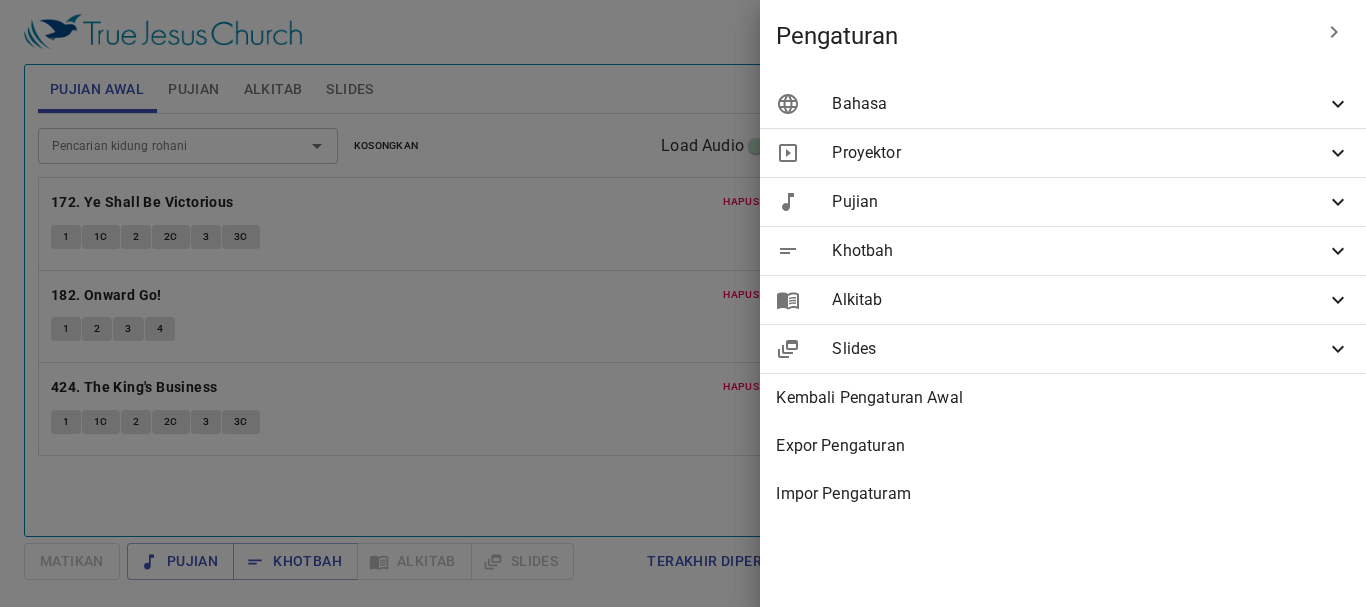 click on "Bahasa" at bounding box center (1079, 104) 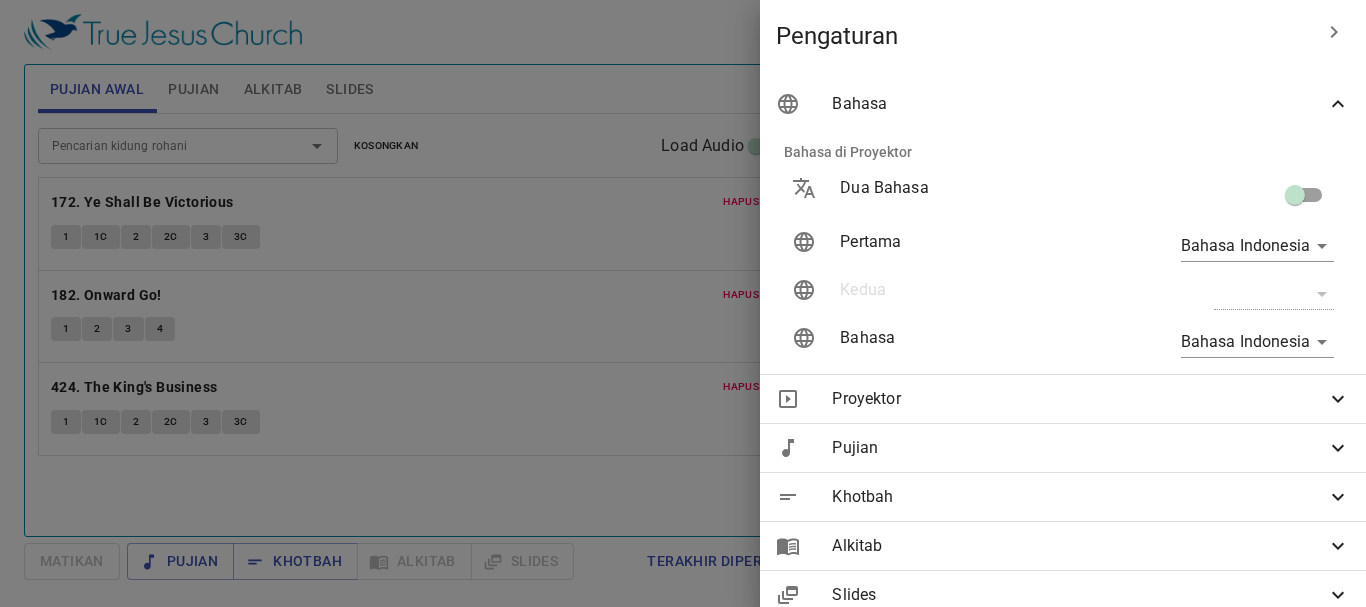 click on "Bahasa" at bounding box center [1063, 104] 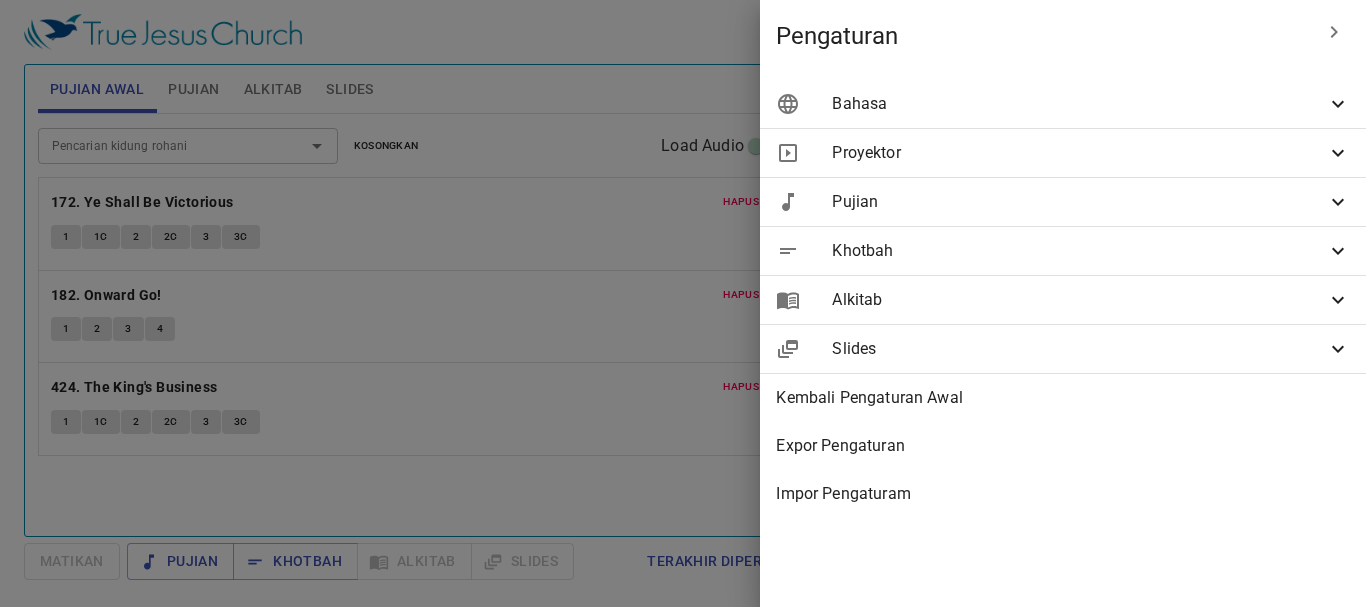 click on "Proyektor" at bounding box center [1079, 153] 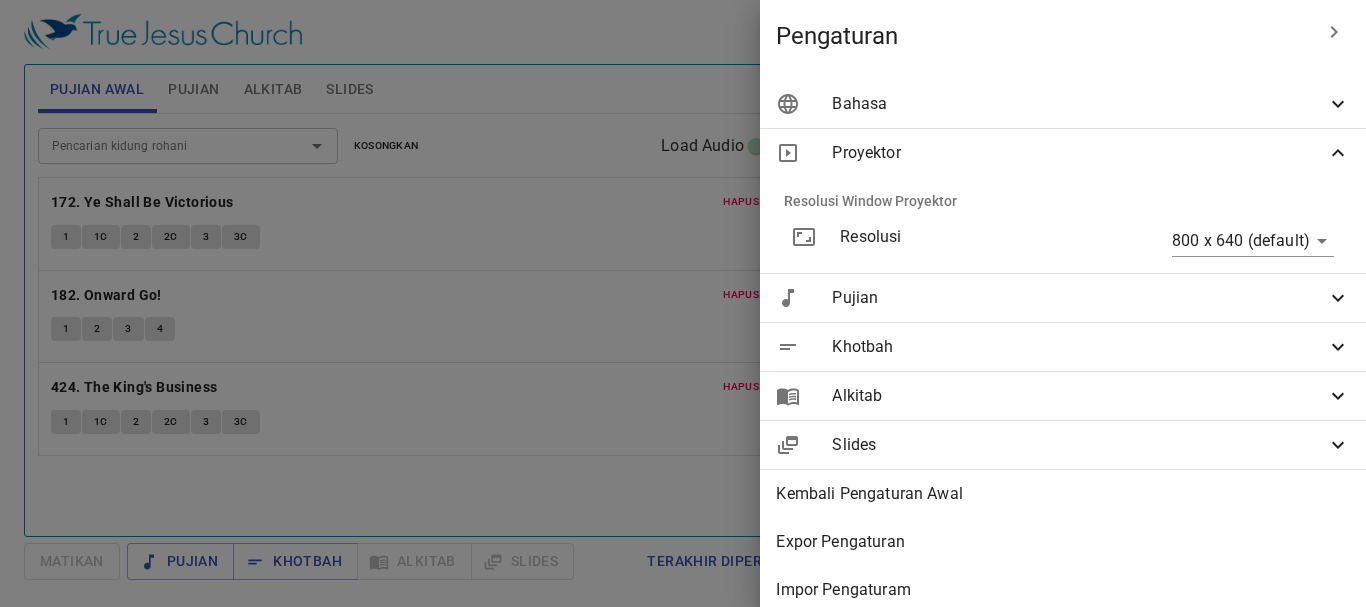 click on "Proyektor" at bounding box center [1079, 153] 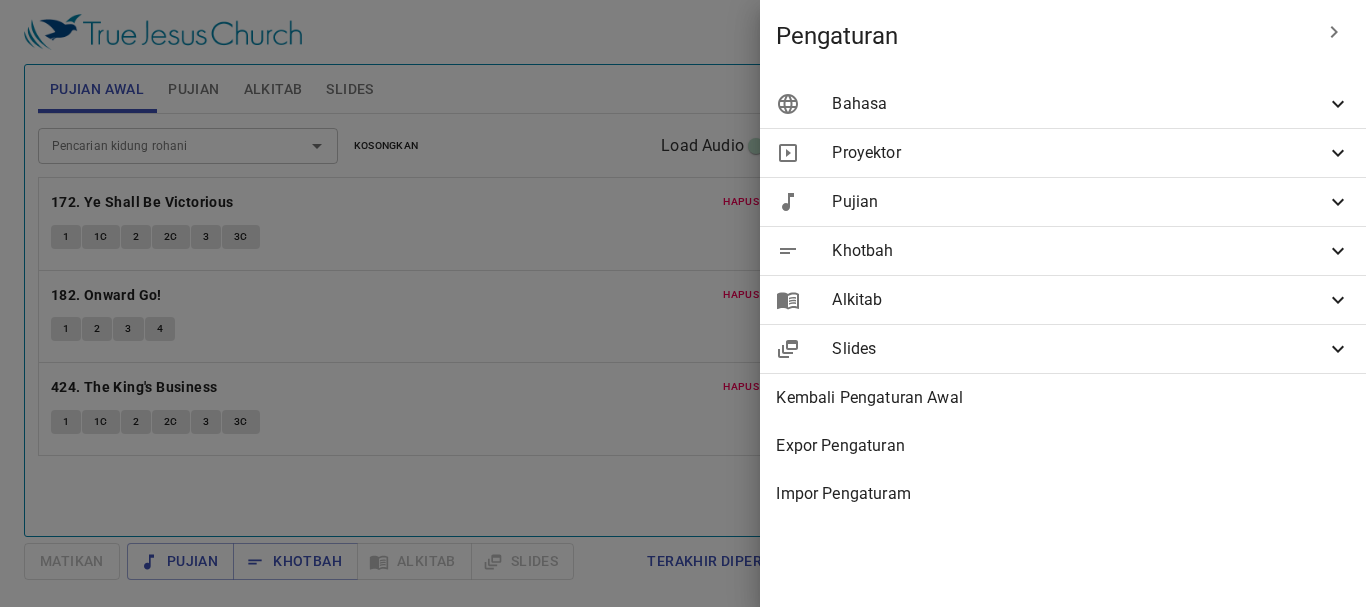click on "Pujian" at bounding box center [1079, 202] 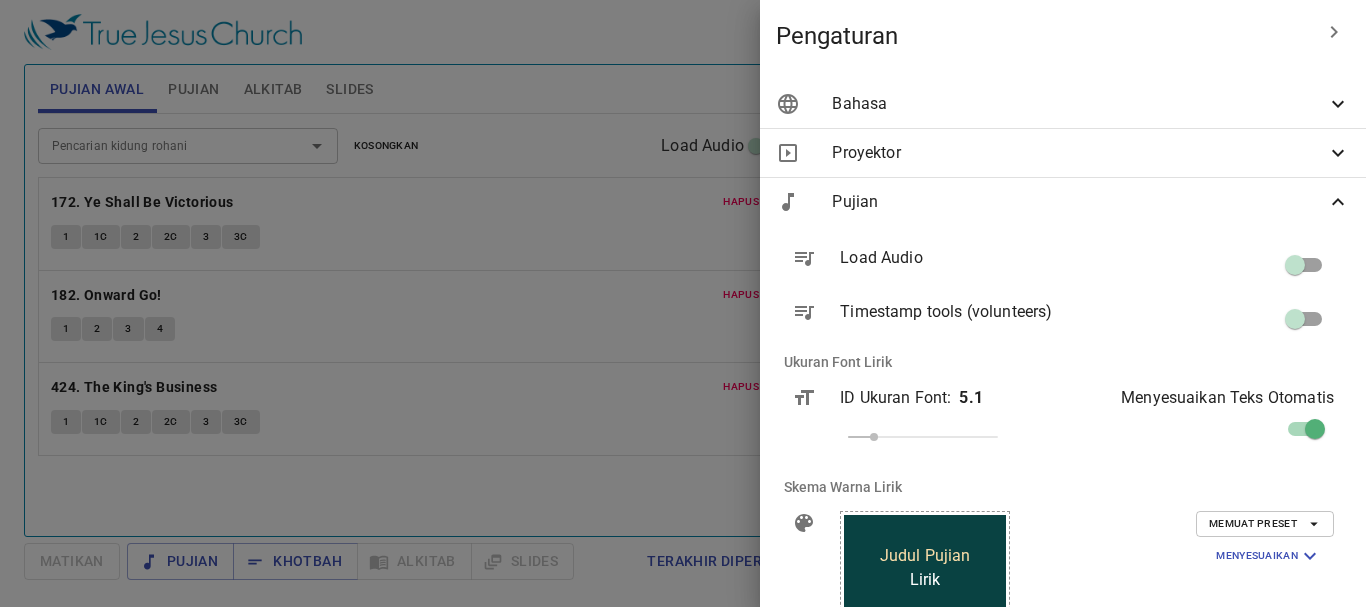 click on "Pujian" at bounding box center (1079, 202) 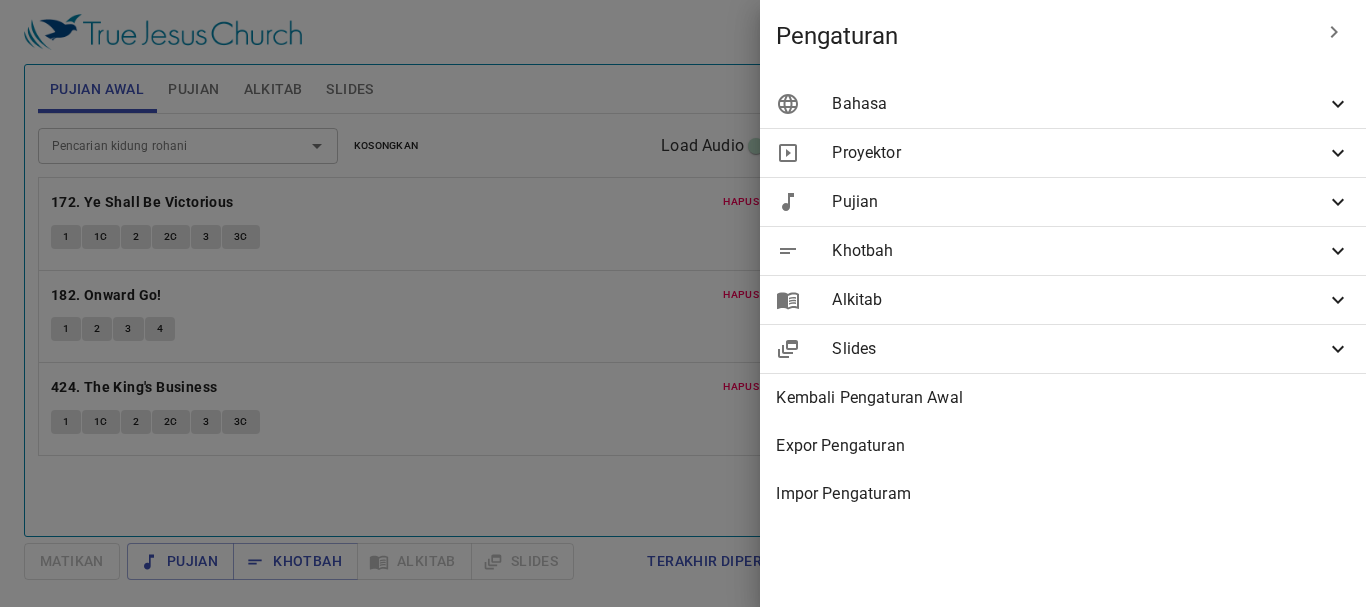 click on "Pujian" at bounding box center (1079, 202) 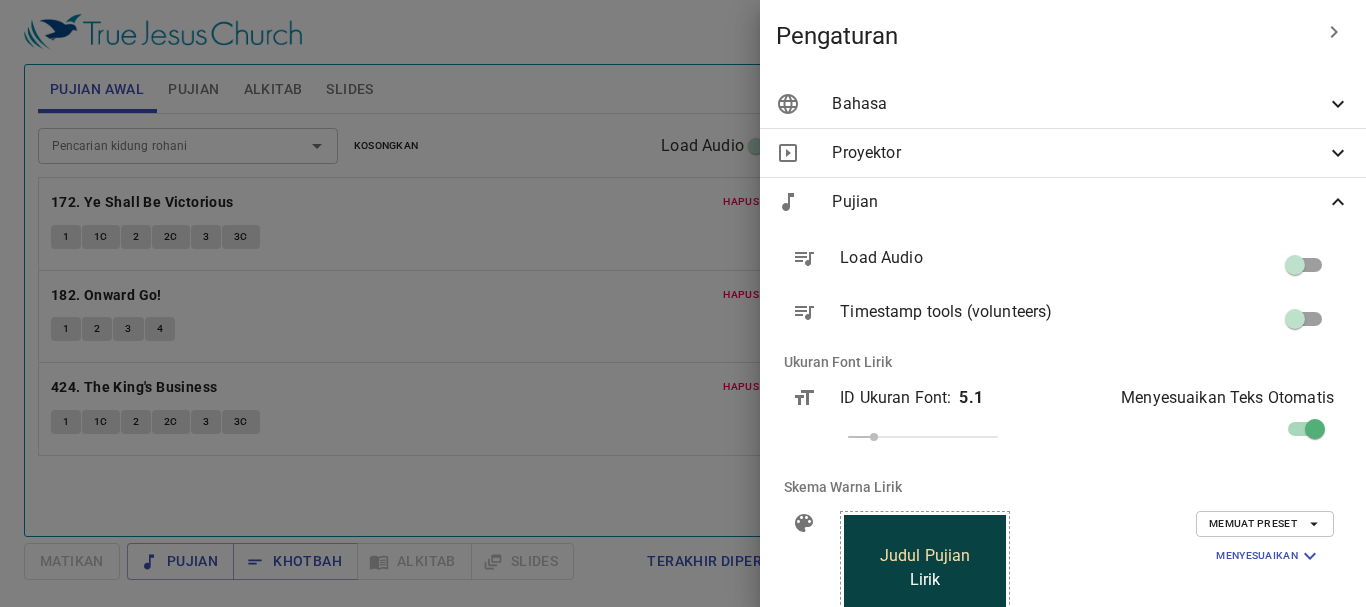 click on "Pujian" at bounding box center [1063, 202] 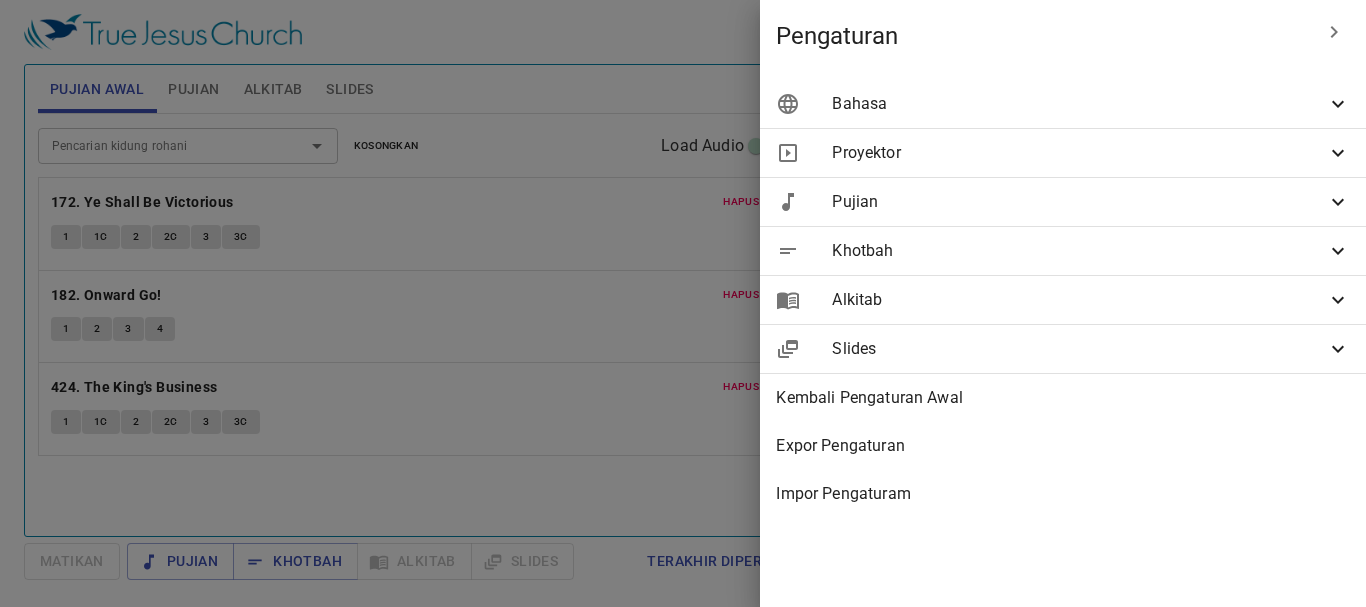 click on "Slides" at bounding box center (1063, 349) 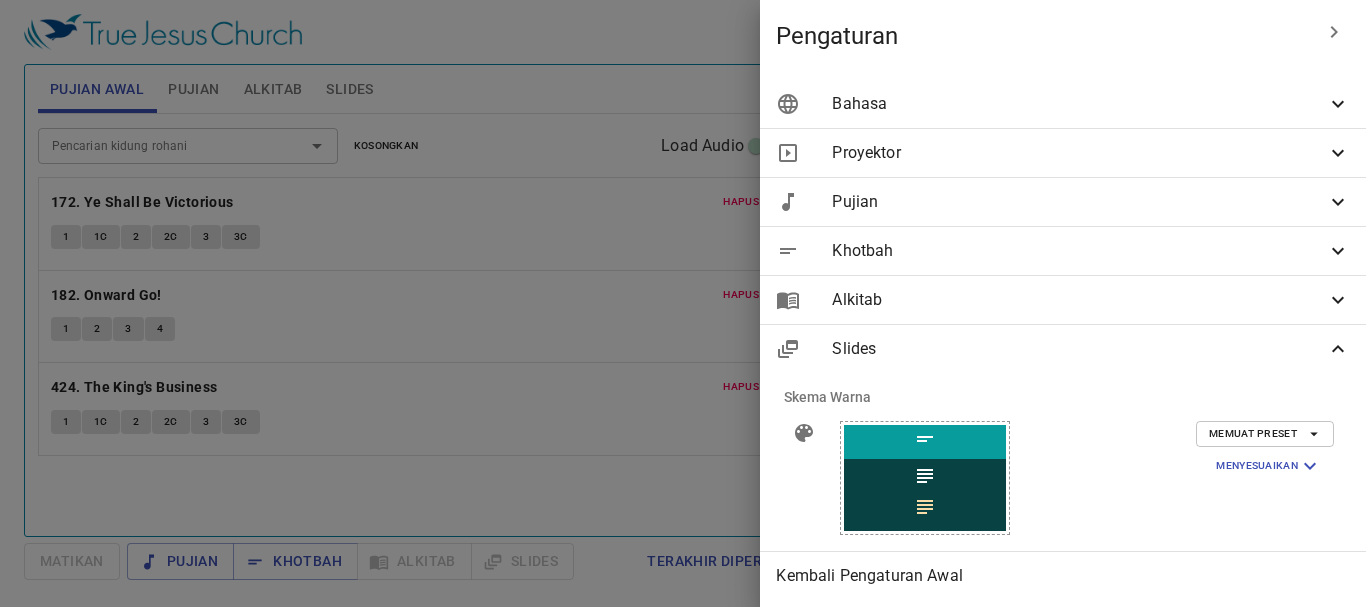 click on "Alkitab" at bounding box center (1063, 300) 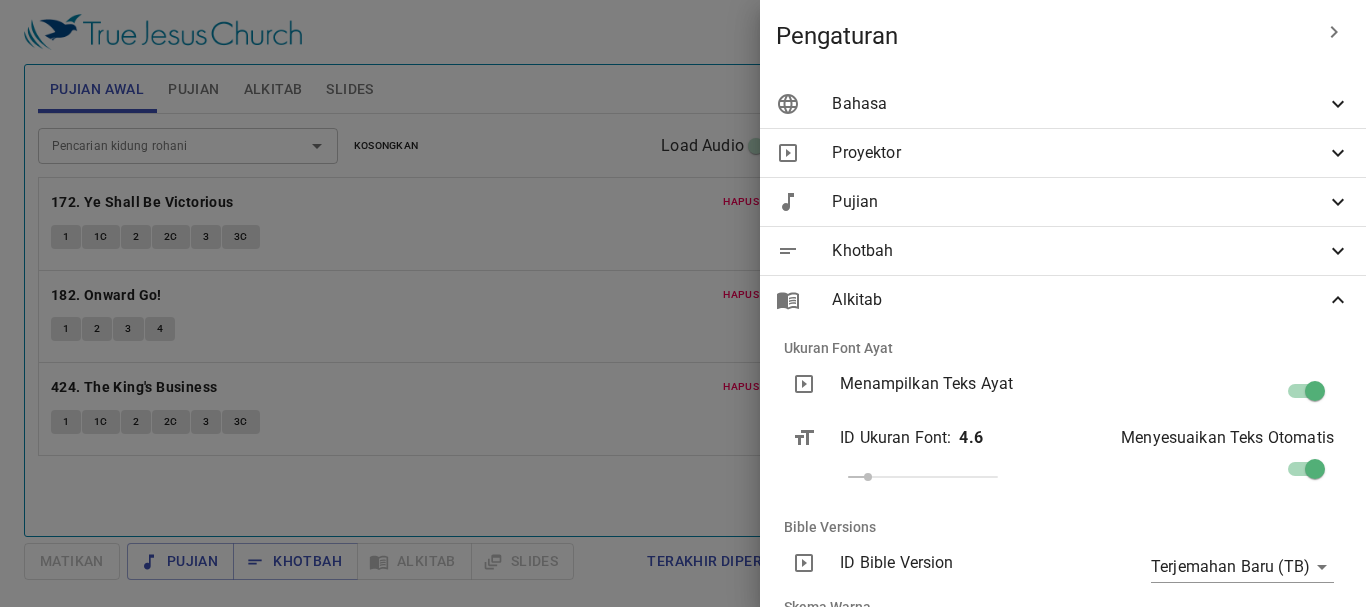 click on "Proyektor" at bounding box center (1063, 153) 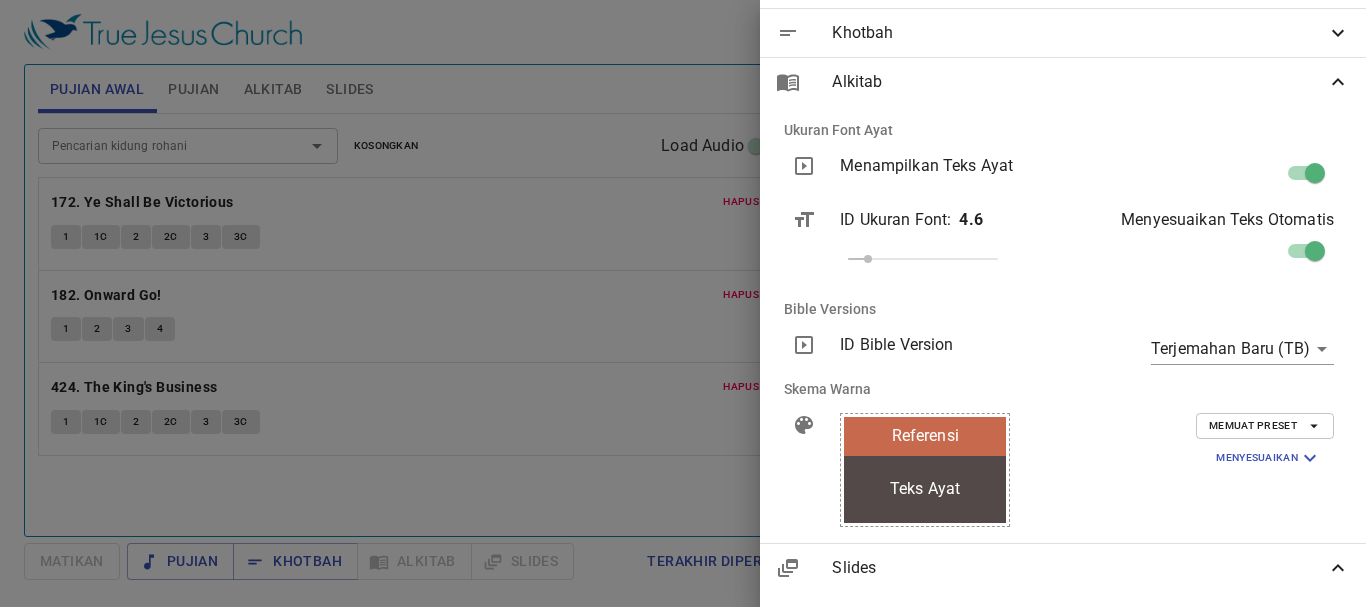 scroll, scrollTop: 320, scrollLeft: 0, axis: vertical 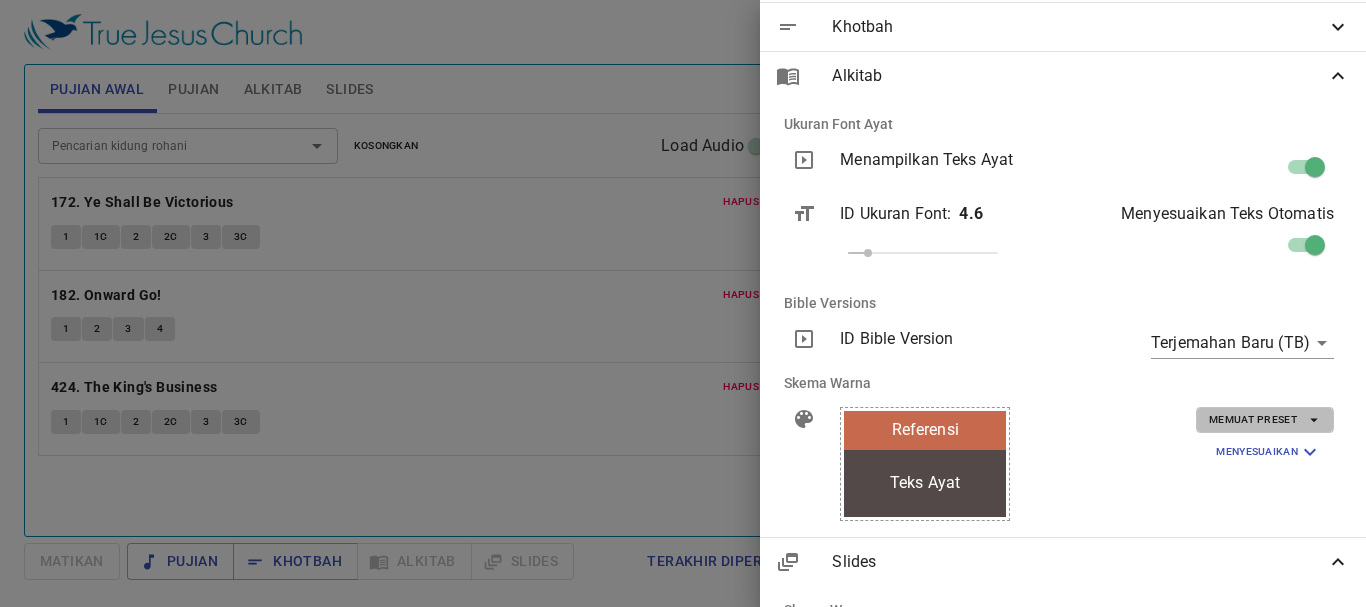 click on "Memuat Preset" at bounding box center [1265, 420] 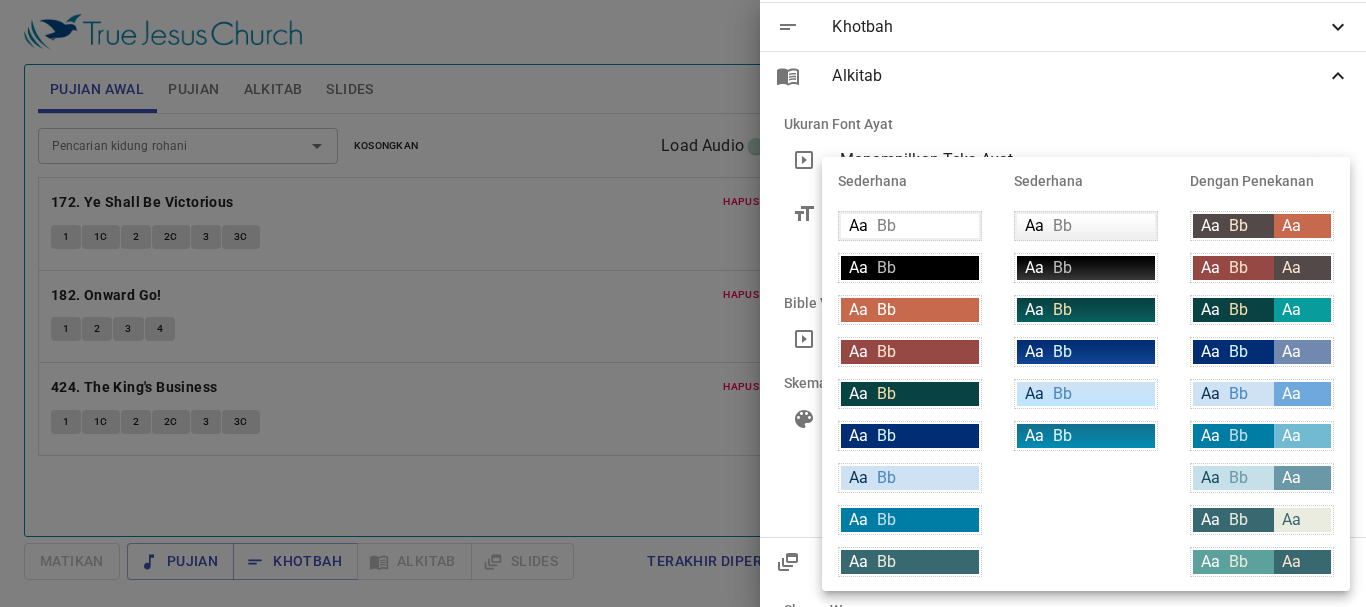 click at bounding box center (683, 303) 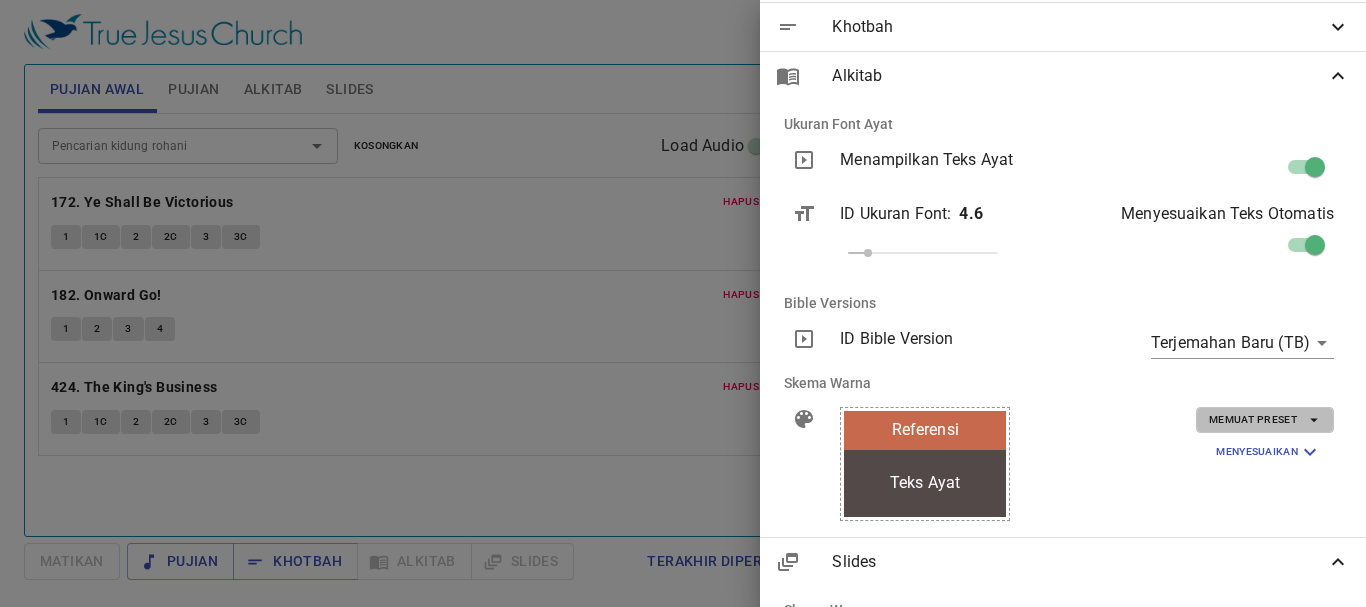 click on "Memuat Preset" at bounding box center [1265, 420] 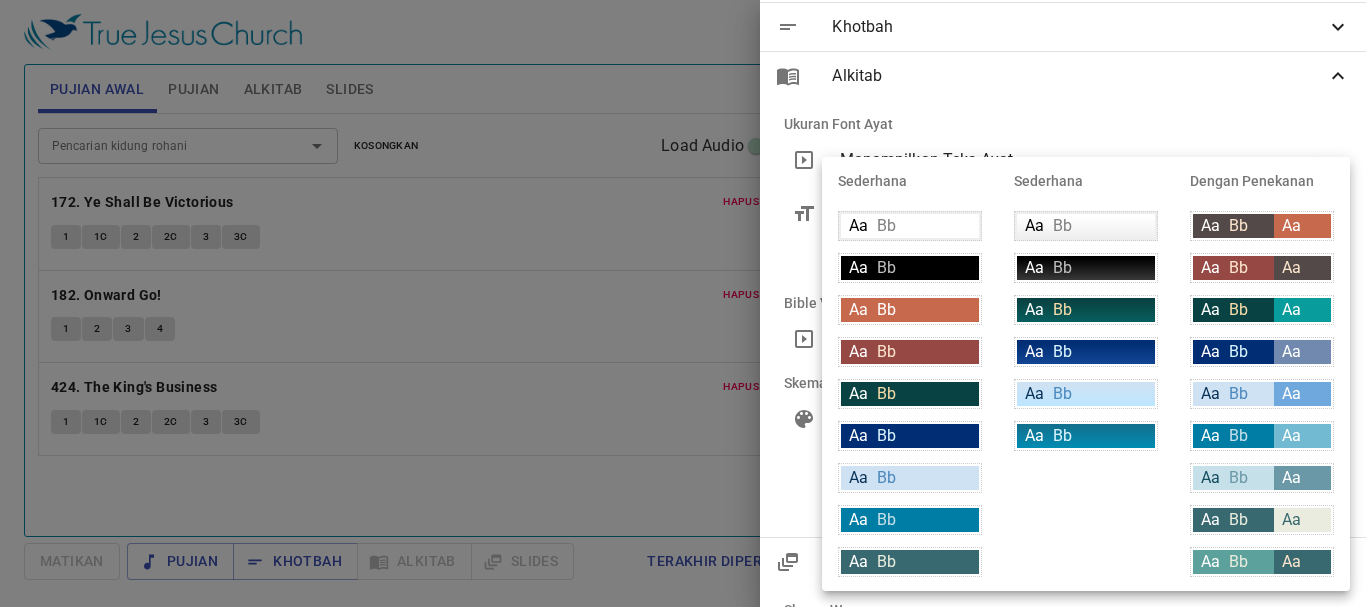click on "Aa    Bb" at bounding box center [1233, 352] 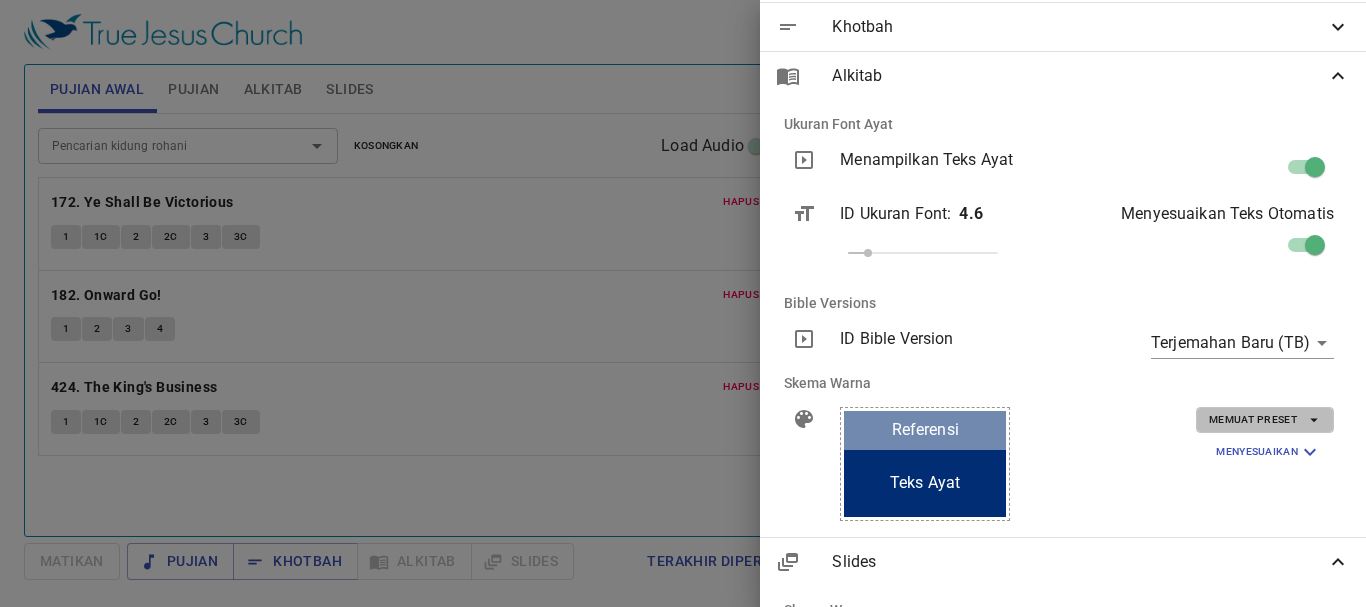 click on "Memuat Preset" at bounding box center (1265, 420) 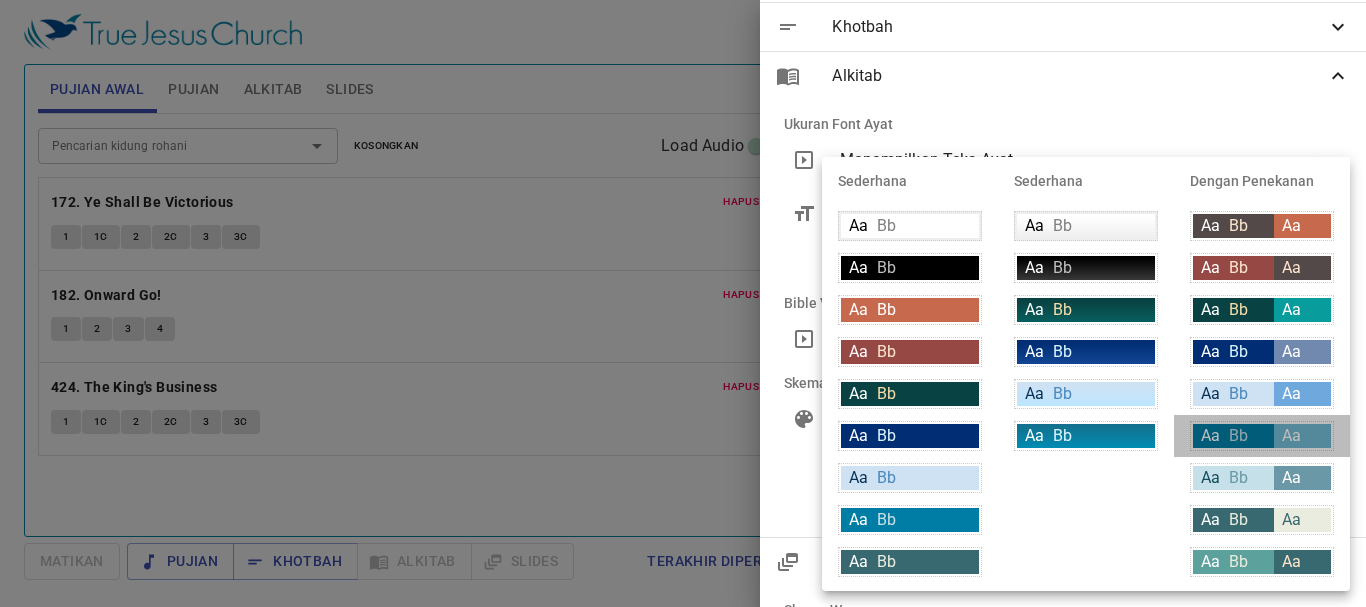 click on "Aa    Bb" at bounding box center [1233, 436] 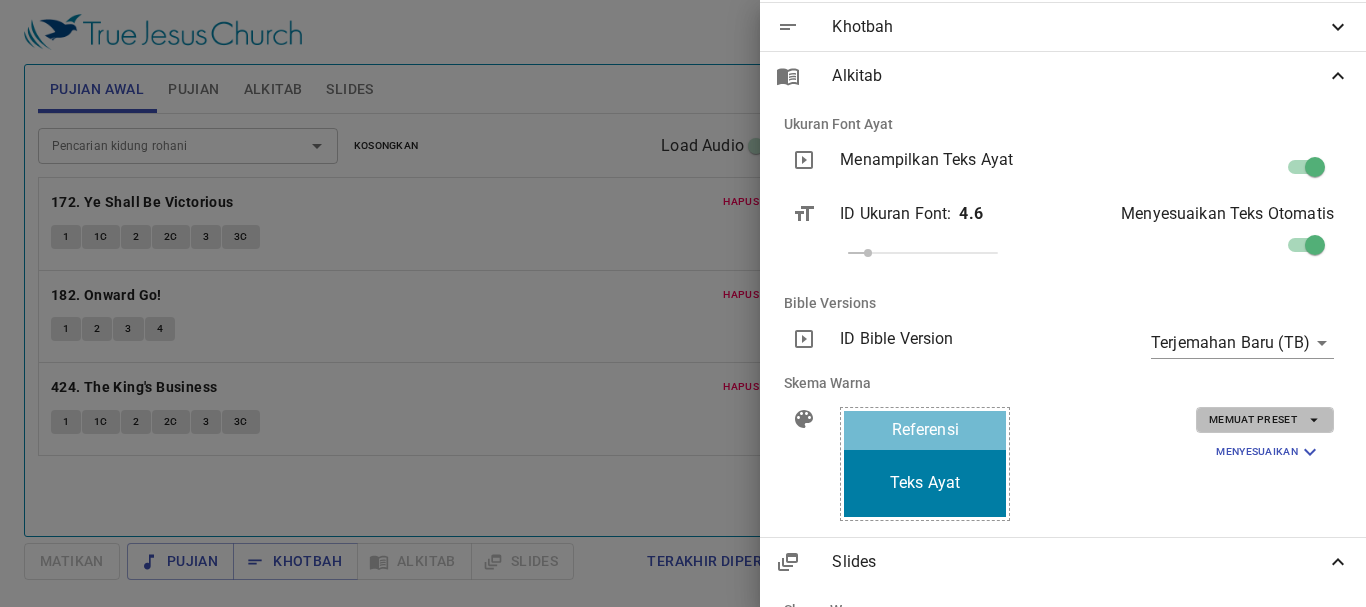 click on "Memuat Preset" at bounding box center (1265, 420) 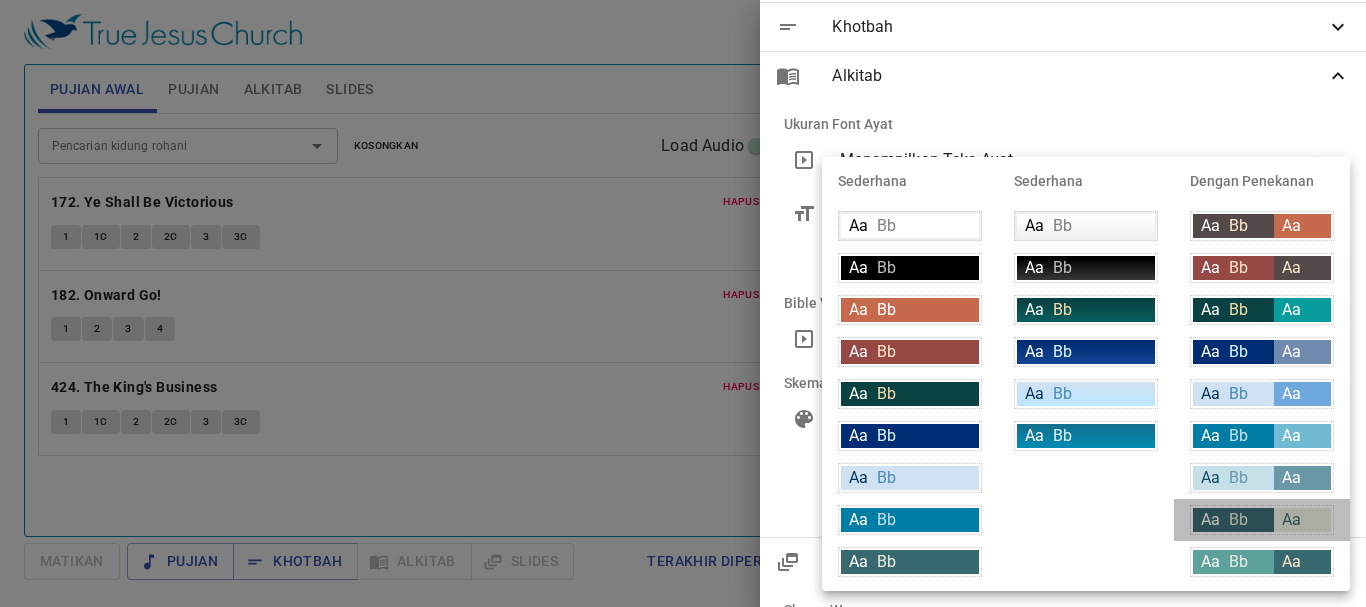click on "Bb" at bounding box center [1238, 519] 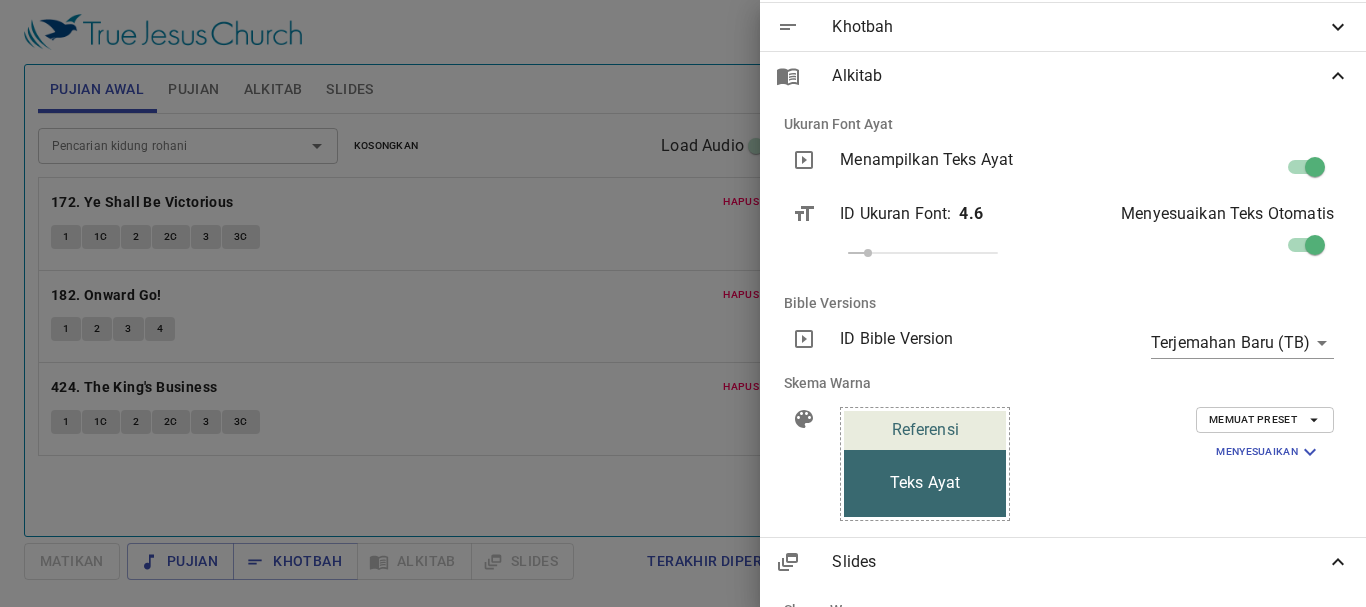 click on "Khotbah" at bounding box center (1079, 27) 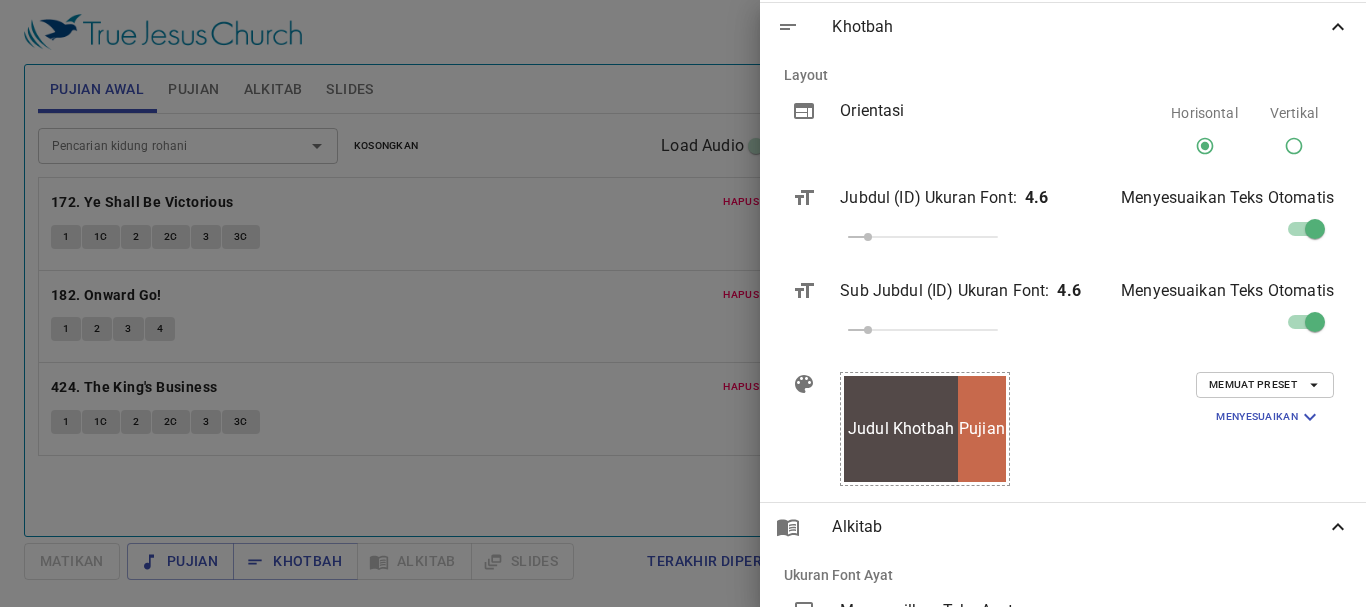 click on "Memuat Preset" at bounding box center [1265, 385] 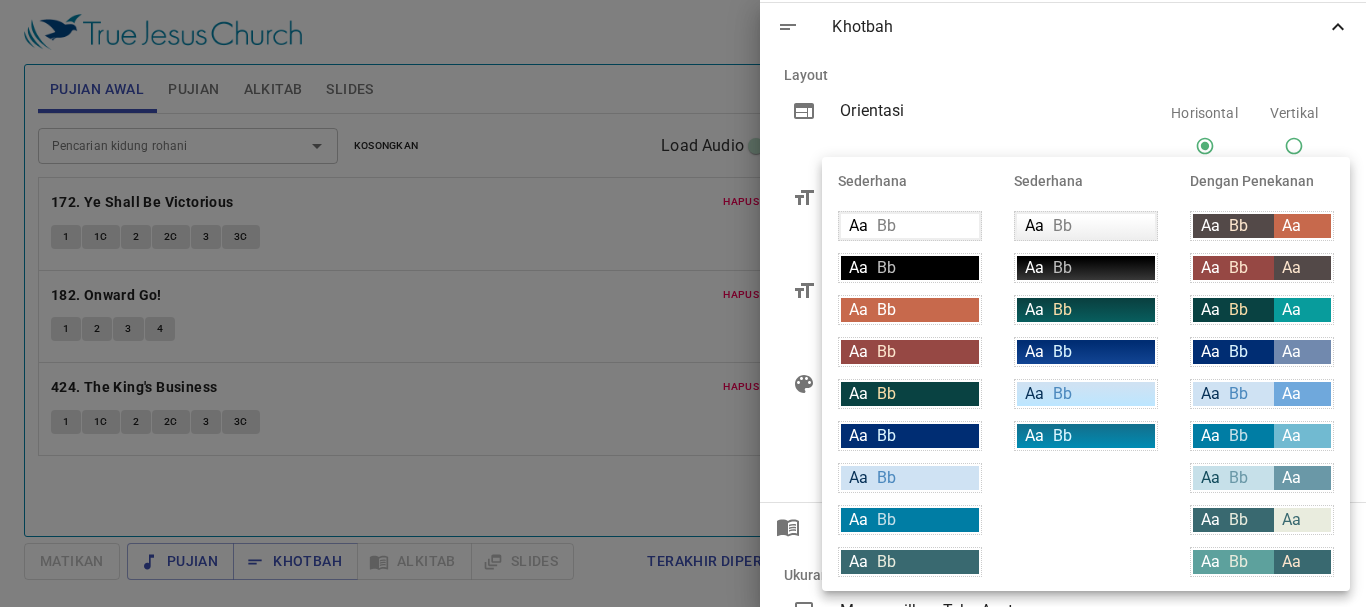 click on "Aa    Bb" at bounding box center [1233, 520] 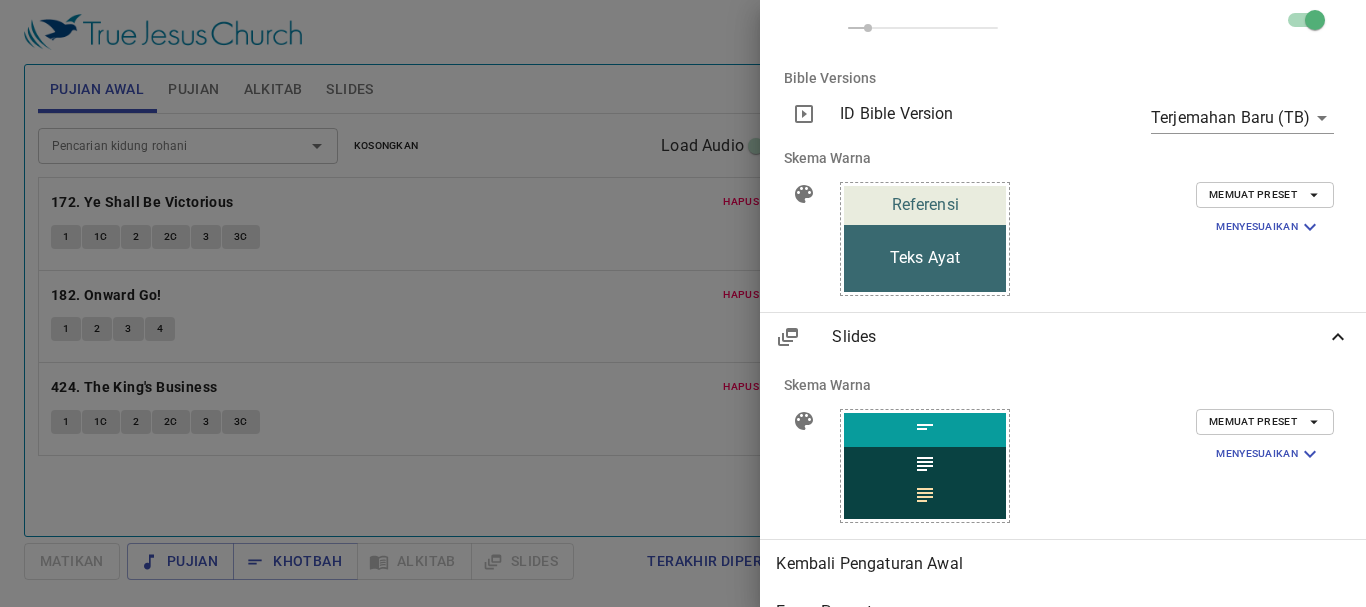 scroll, scrollTop: 1008, scrollLeft: 0, axis: vertical 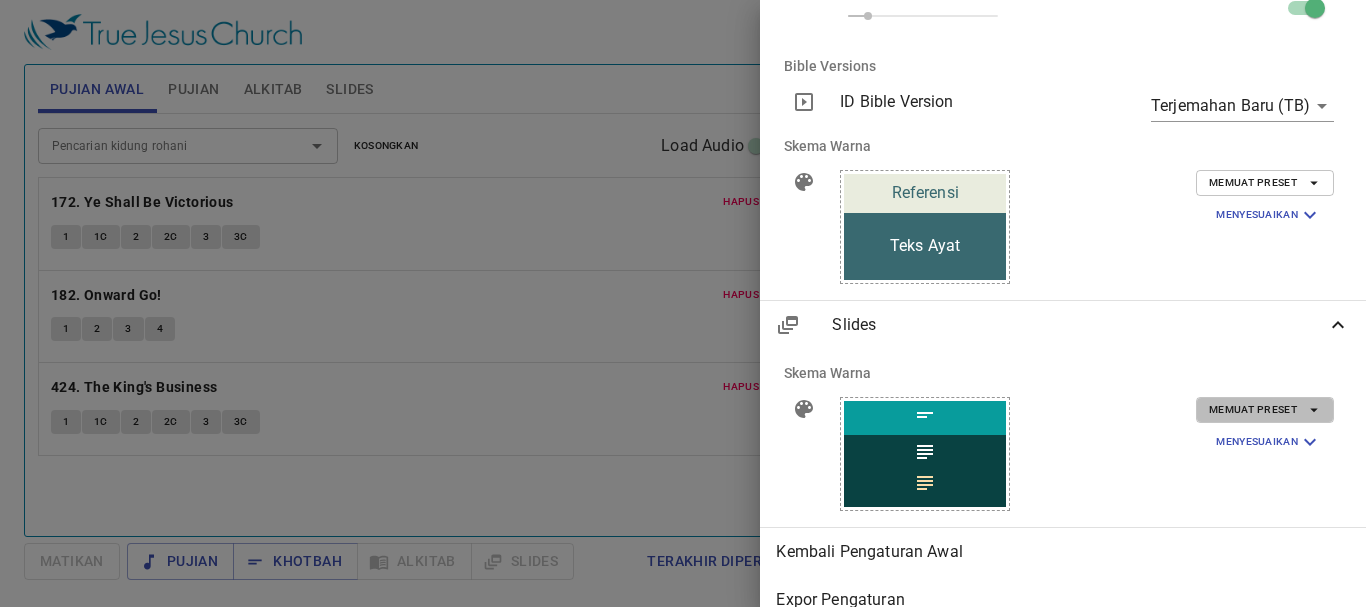 click on "Memuat Preset" at bounding box center [1265, 410] 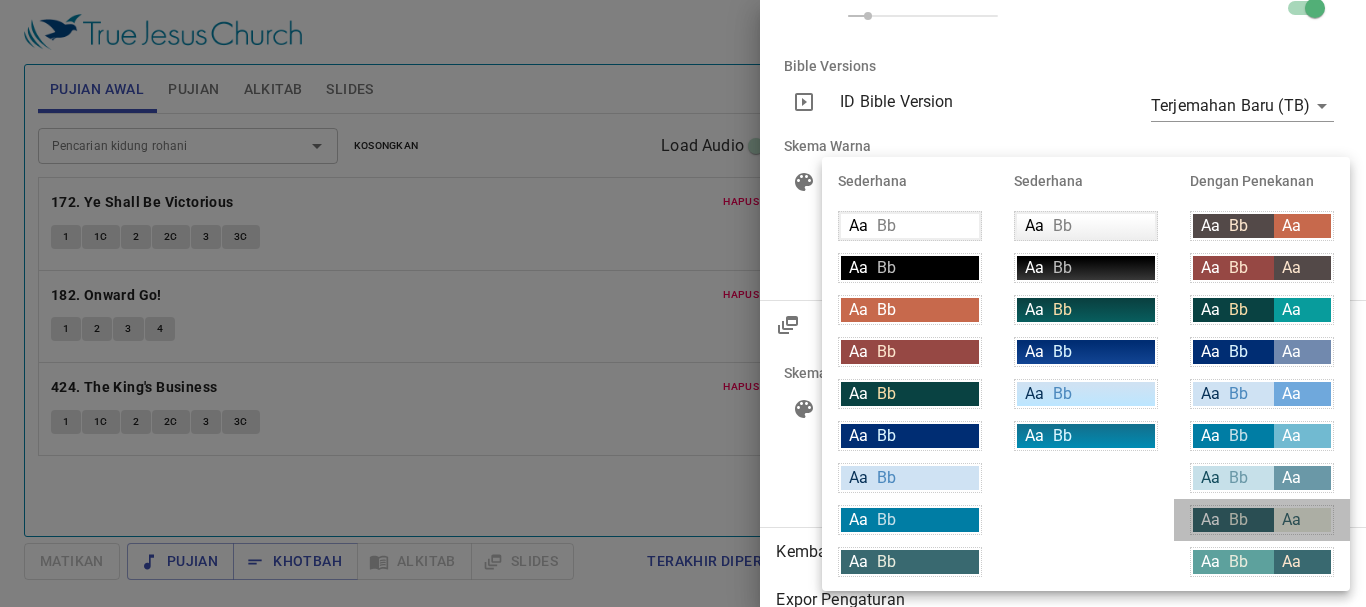 click on "Aa    Bb" at bounding box center [1233, 520] 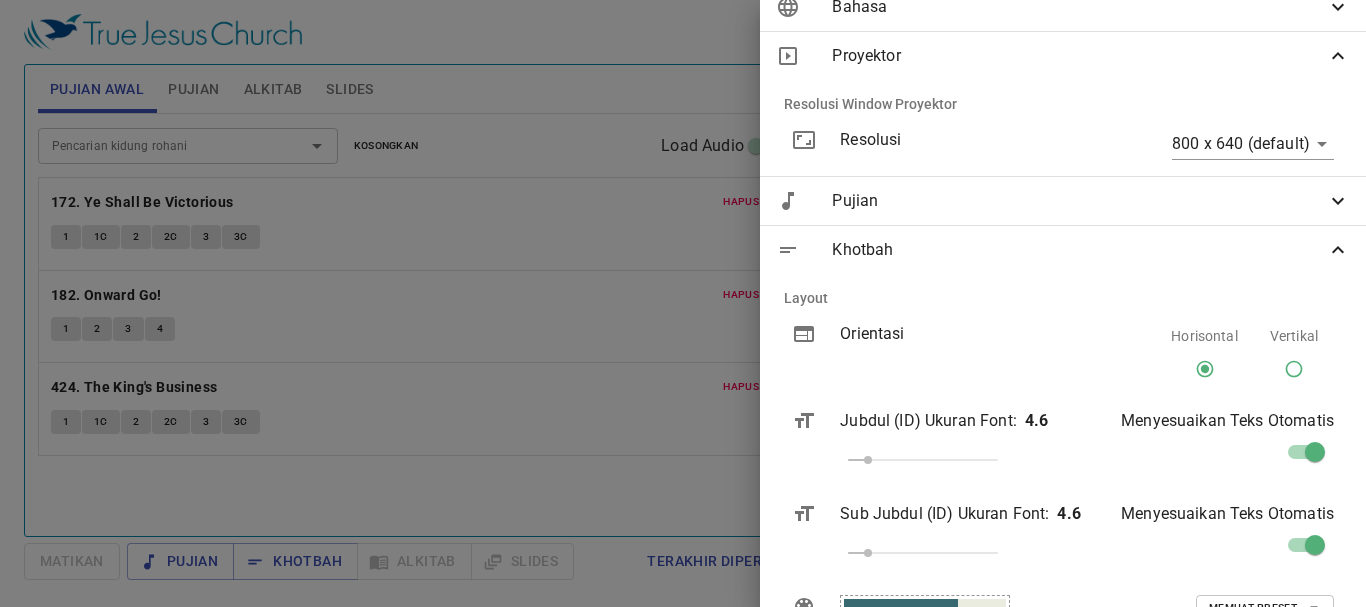 scroll, scrollTop: 0, scrollLeft: 0, axis: both 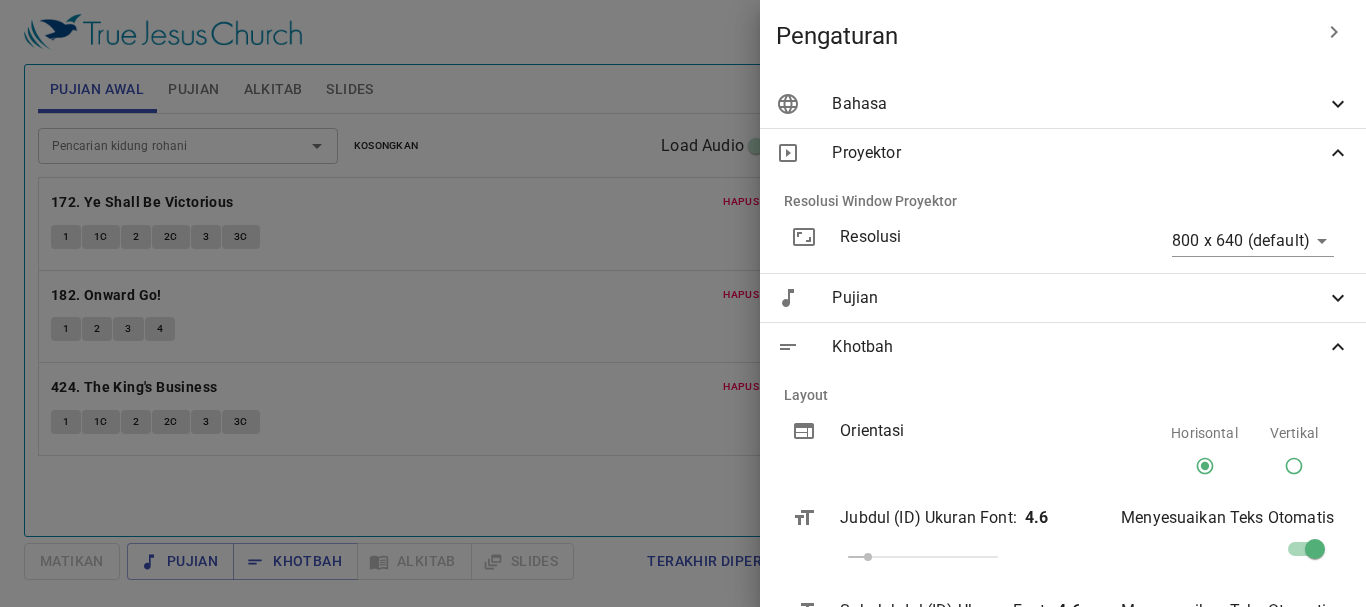 click at bounding box center [683, 303] 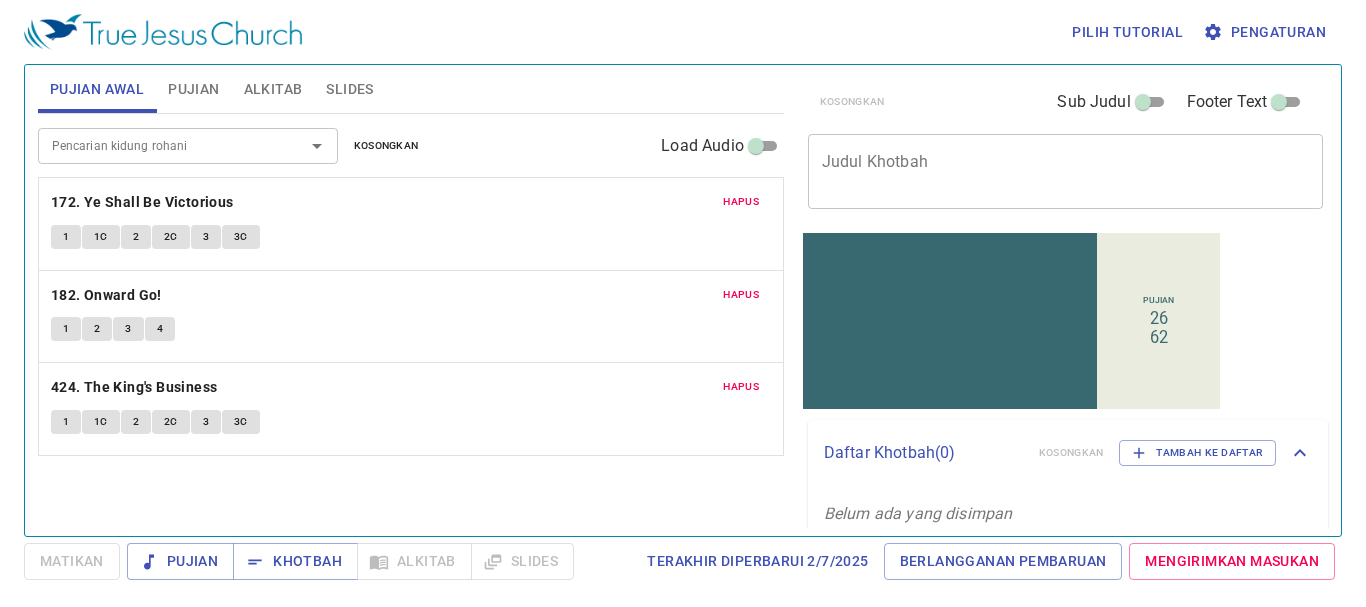 click on "Slides" at bounding box center [349, 89] 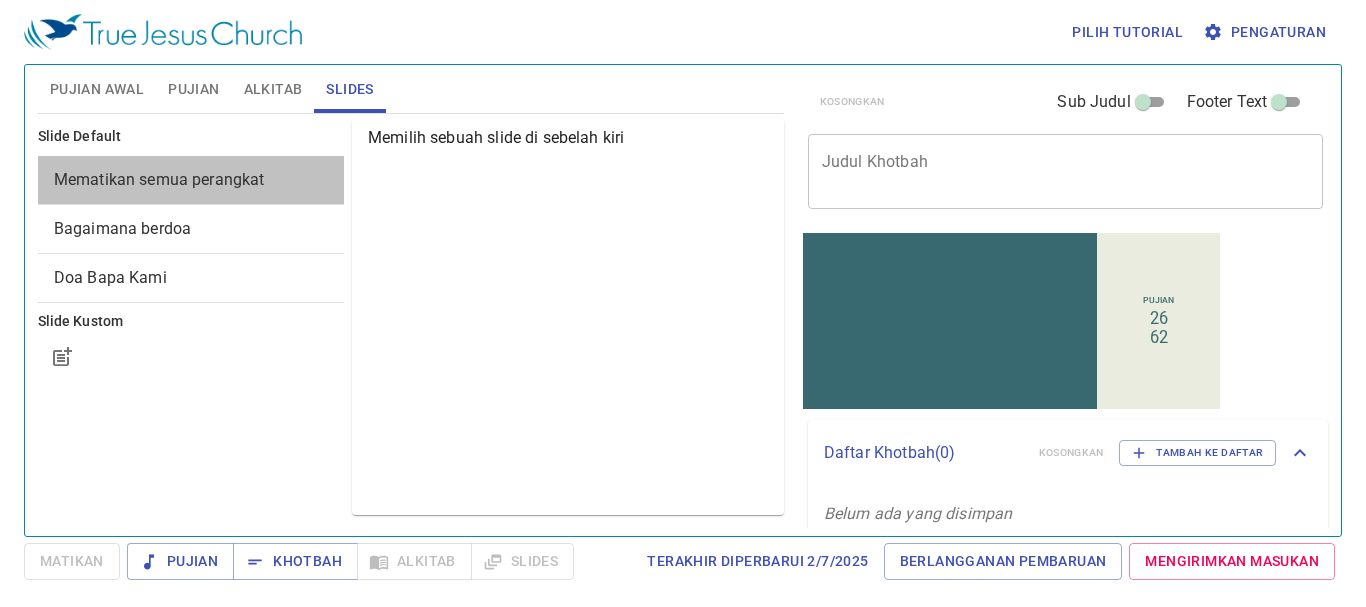 click on "Mematikan semua perangkat" at bounding box center [191, 180] 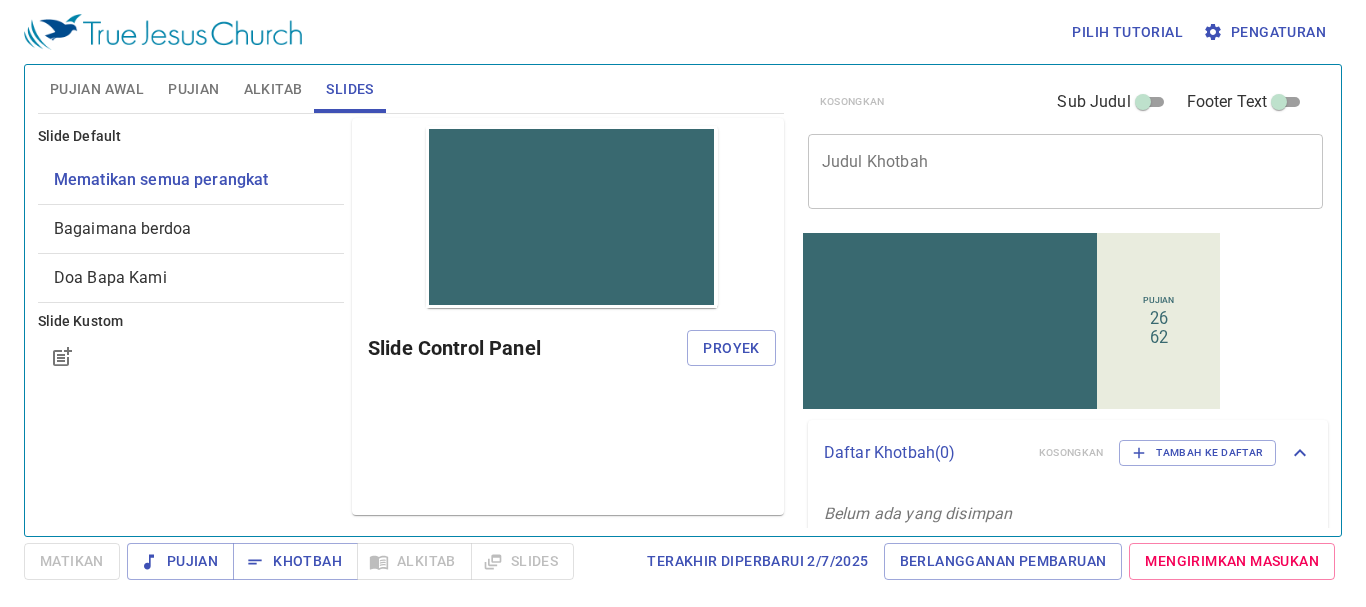 scroll, scrollTop: 0, scrollLeft: 0, axis: both 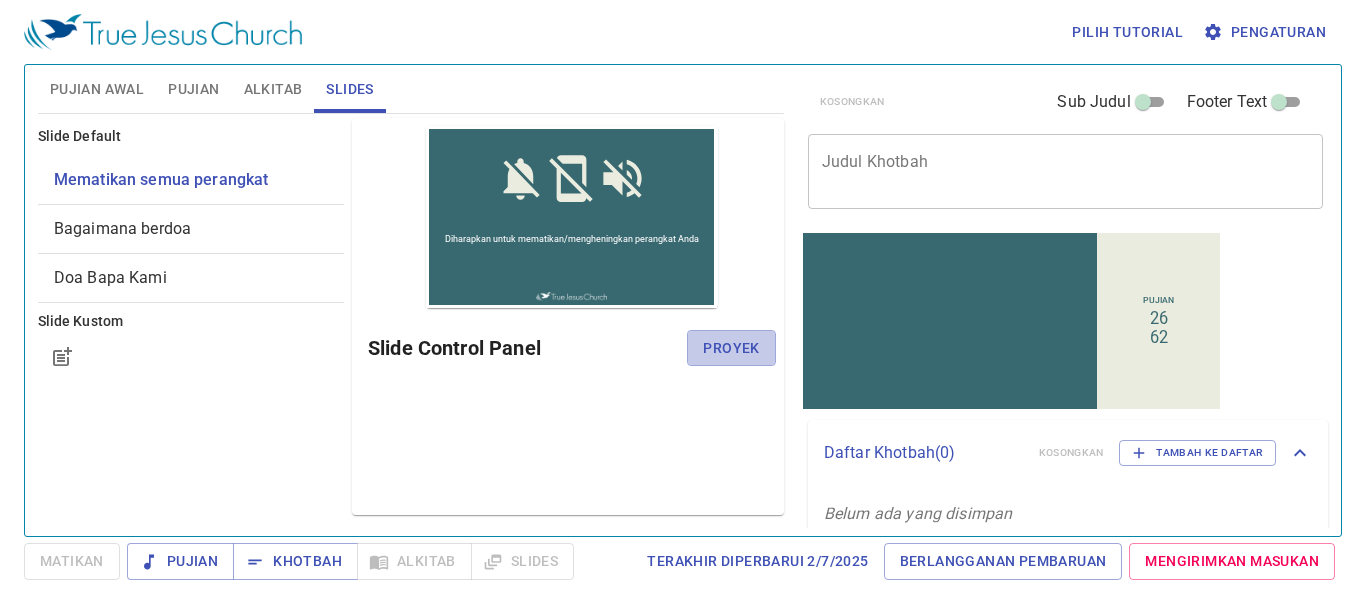 click on "Proyek" at bounding box center [731, 348] 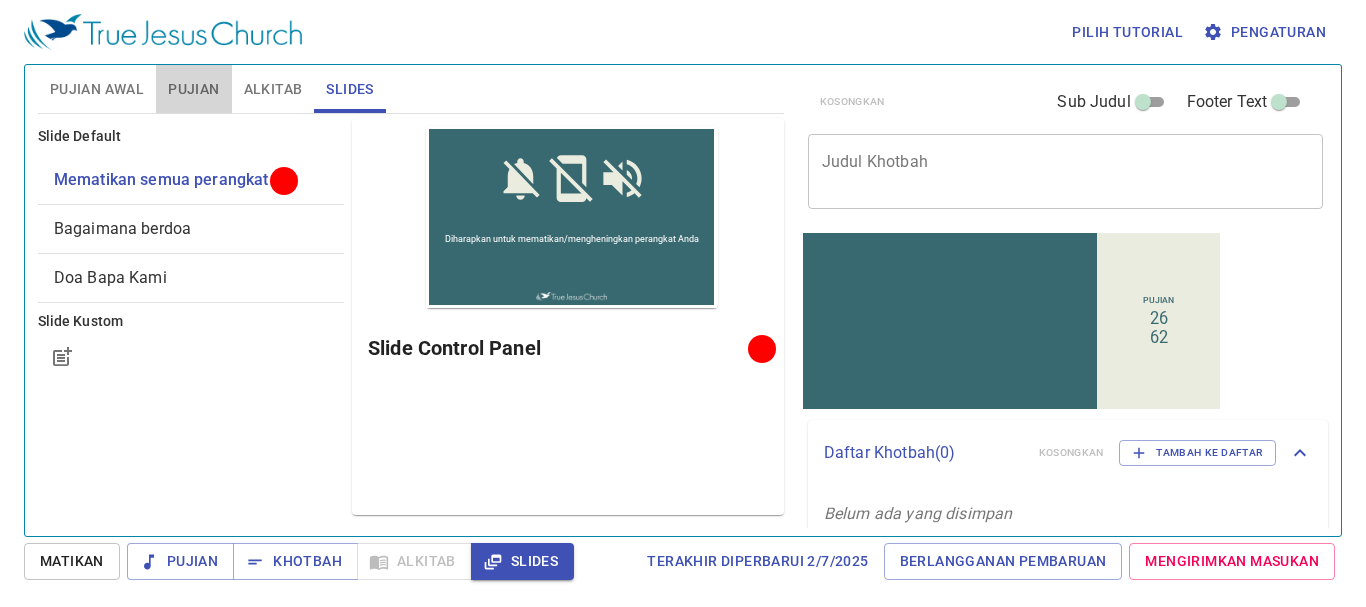 click on "Pujian" at bounding box center [193, 89] 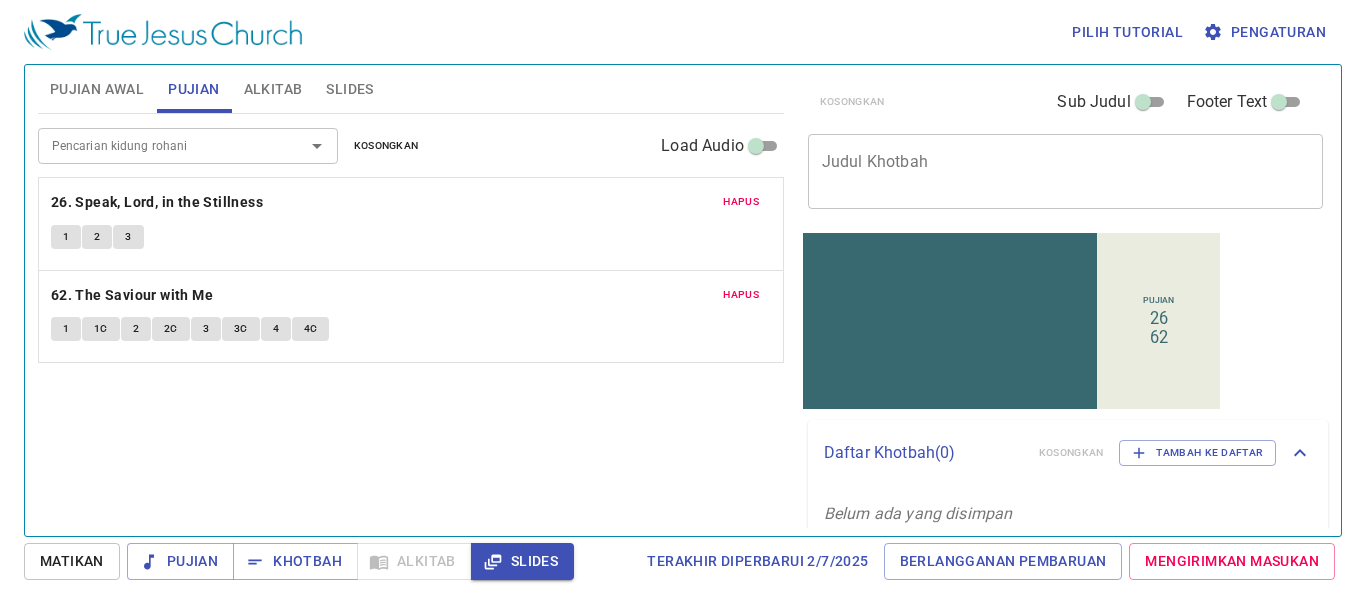 click on "Pencarian kidung rohani Pencarian kidung rohani   Kosongkan Load Audio" at bounding box center [411, 146] 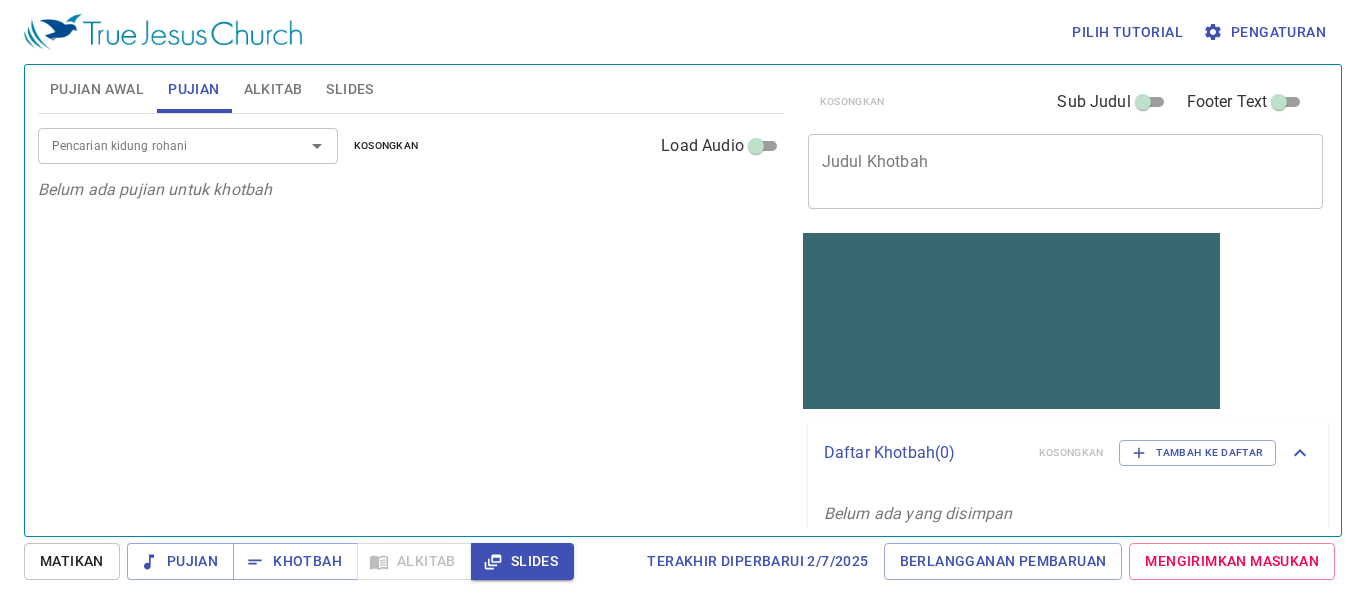 click on "Pencarian kidung rohani" at bounding box center [158, 145] 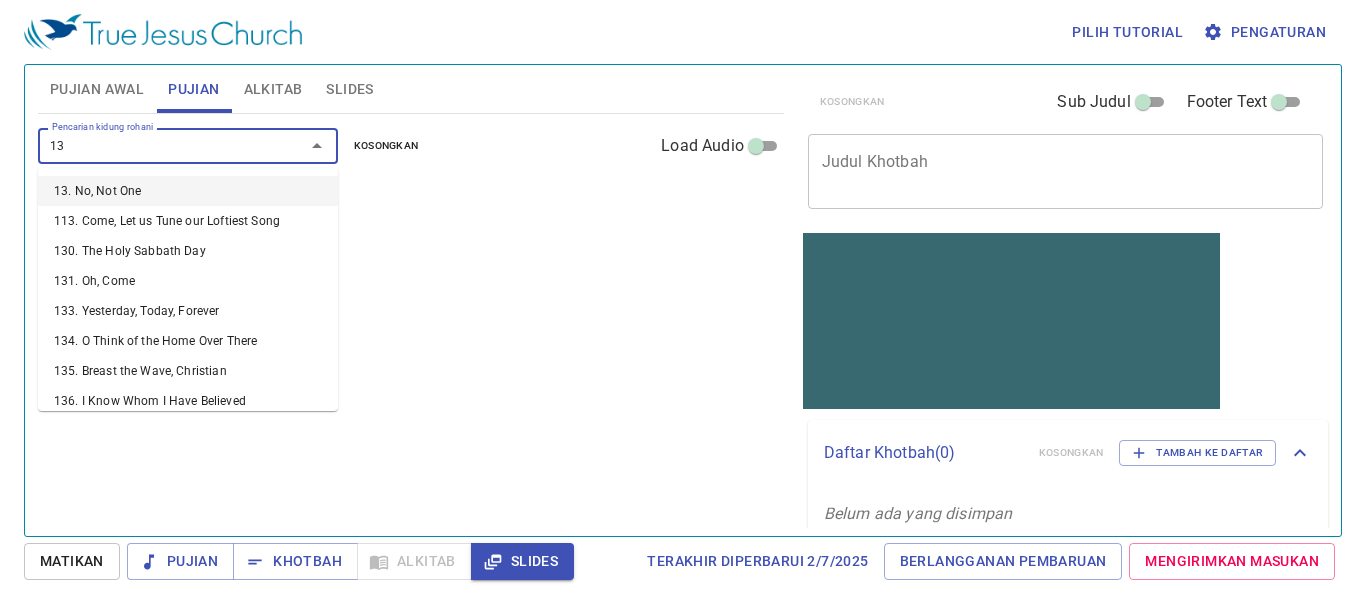type on "131" 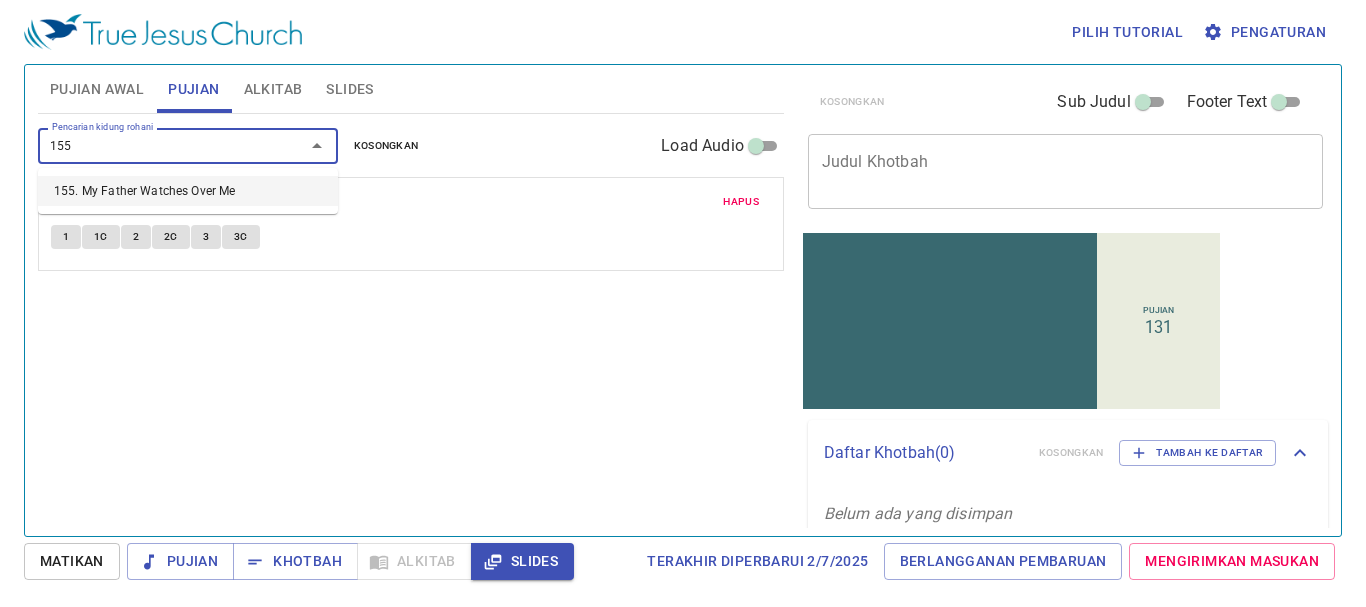 type on "155. My Father Watches Over Me" 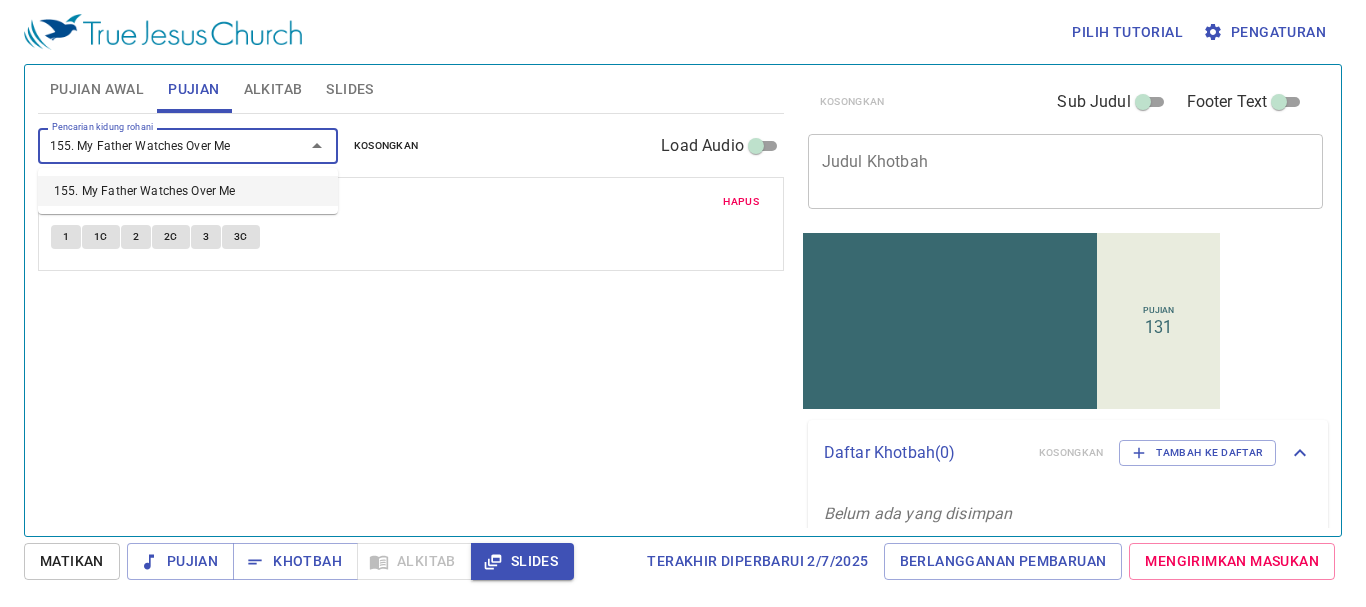 type 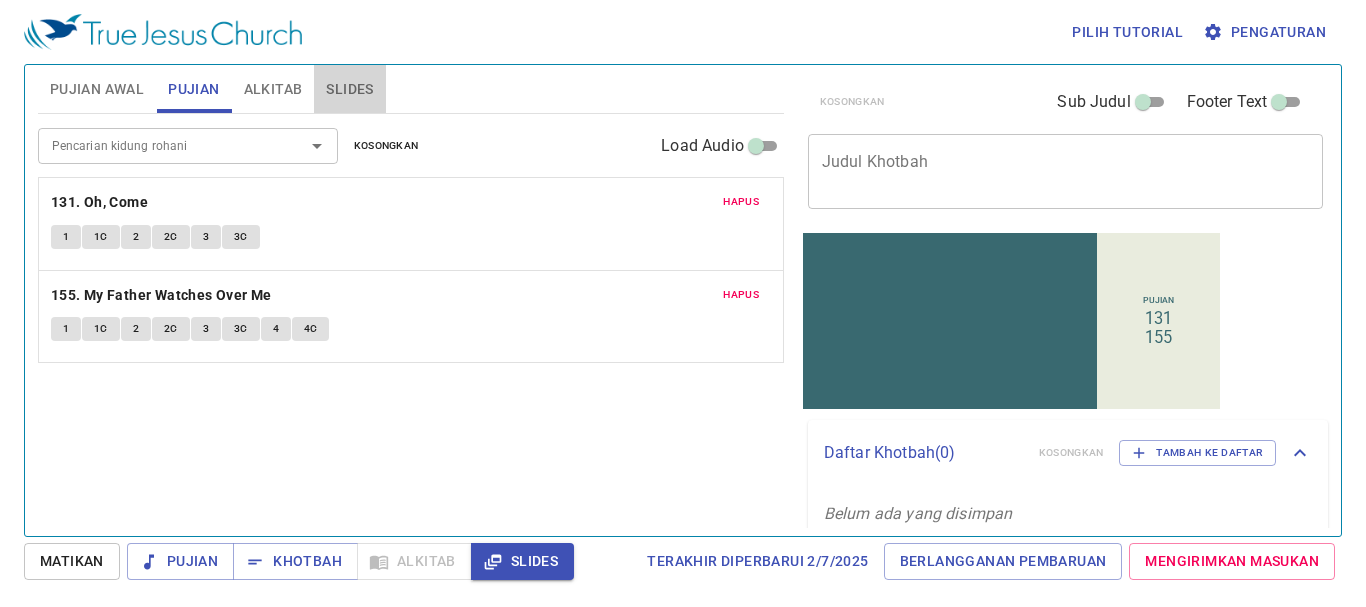 click on "Slides" at bounding box center [349, 89] 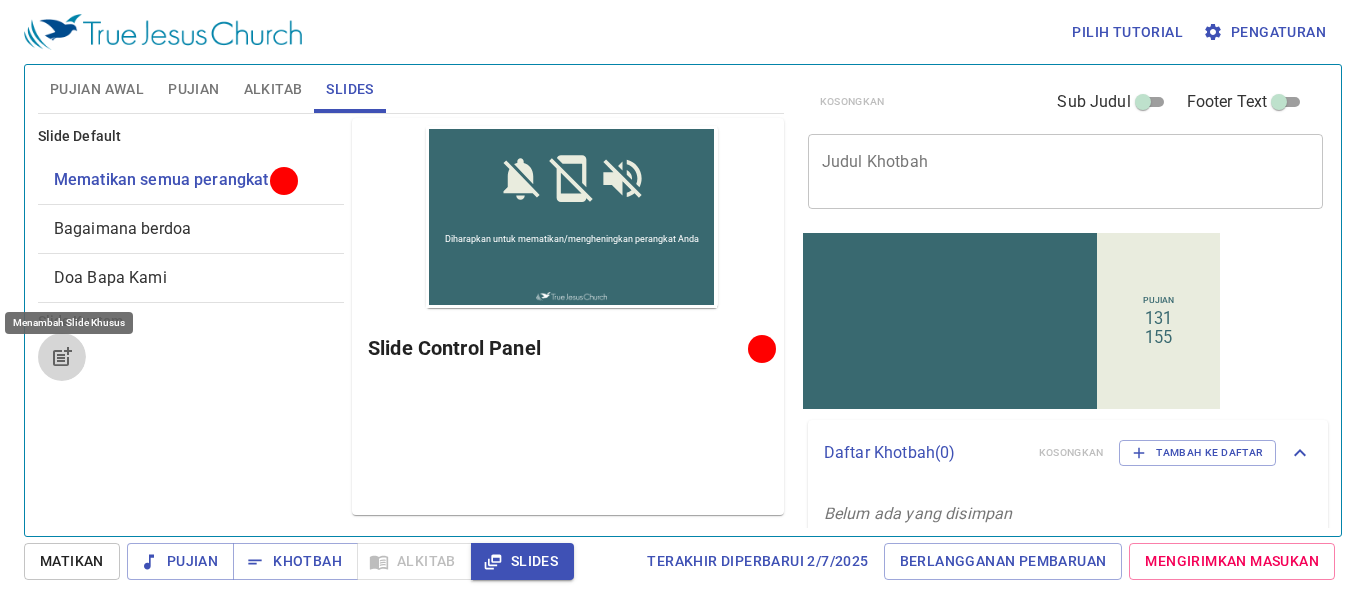click 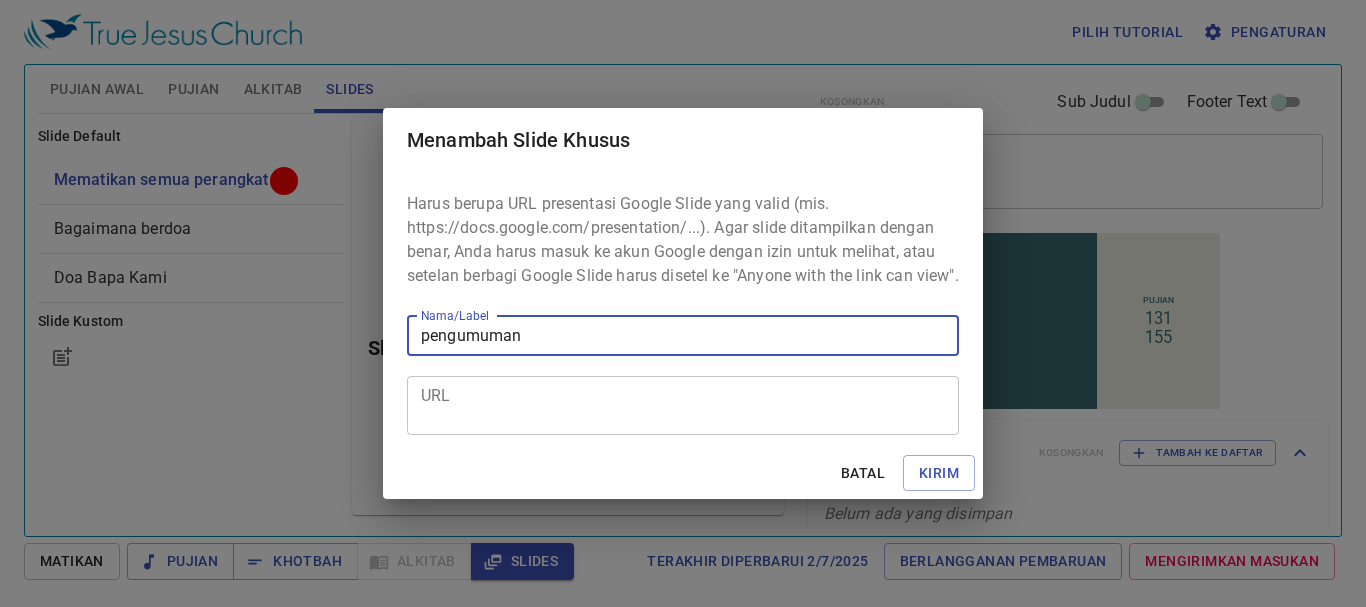type on "pengumuman" 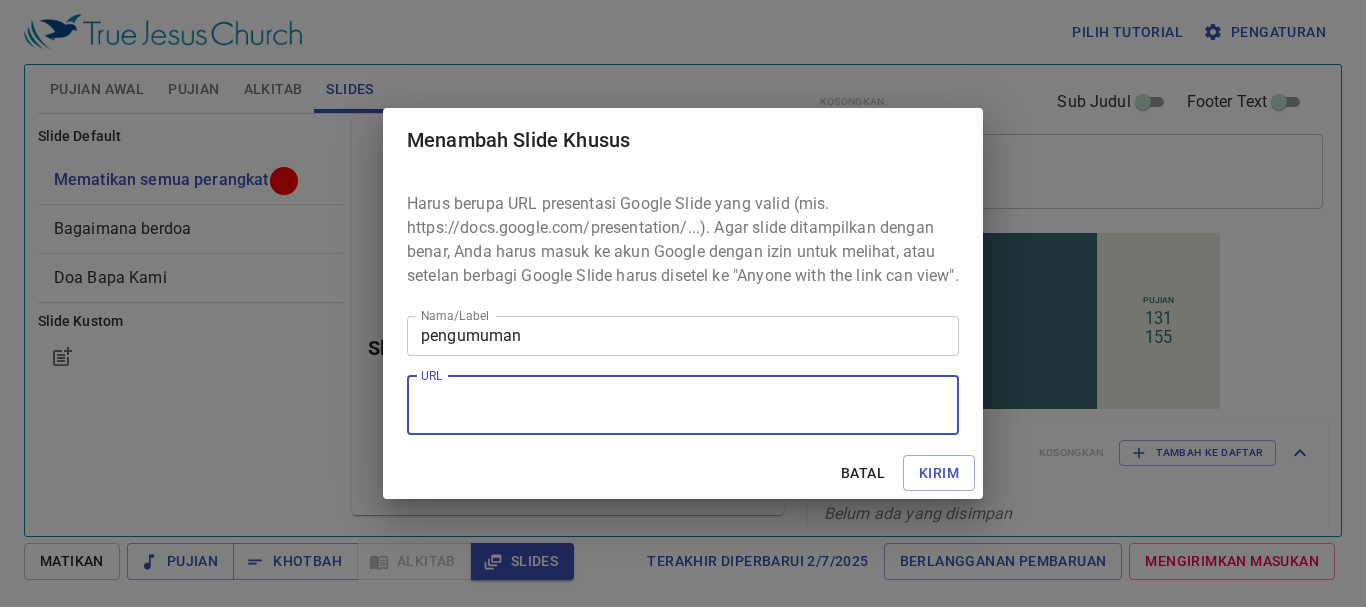 click on "URL" at bounding box center (683, 405) 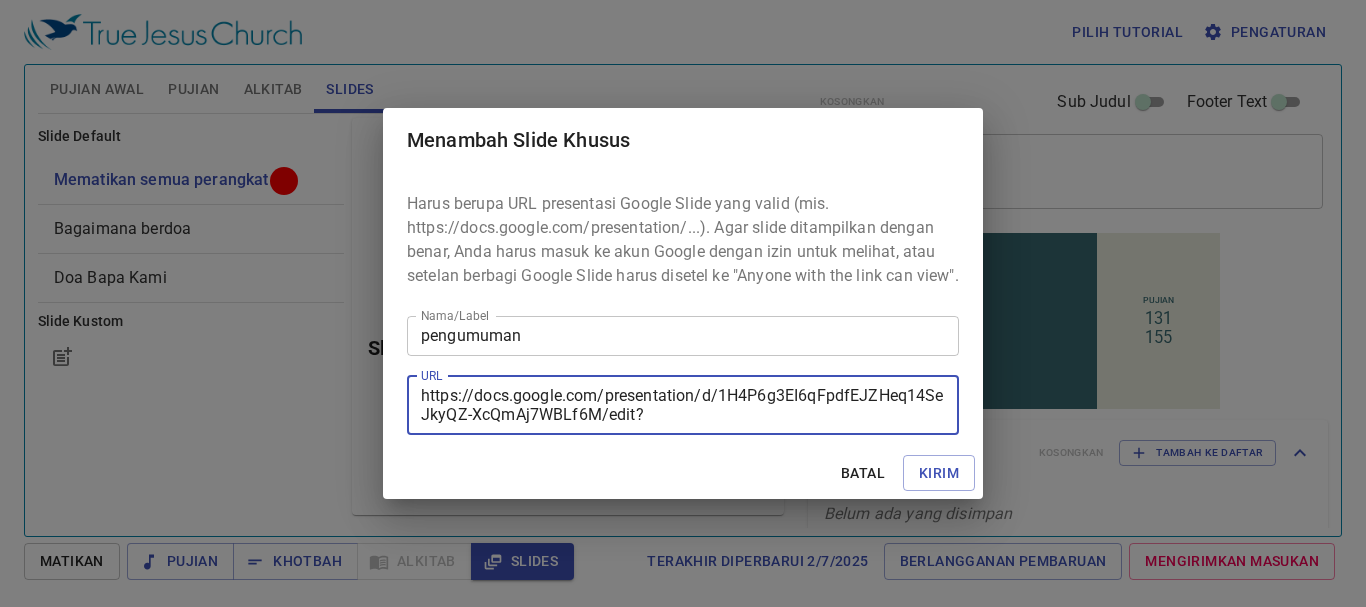 scroll, scrollTop: 19, scrollLeft: 0, axis: vertical 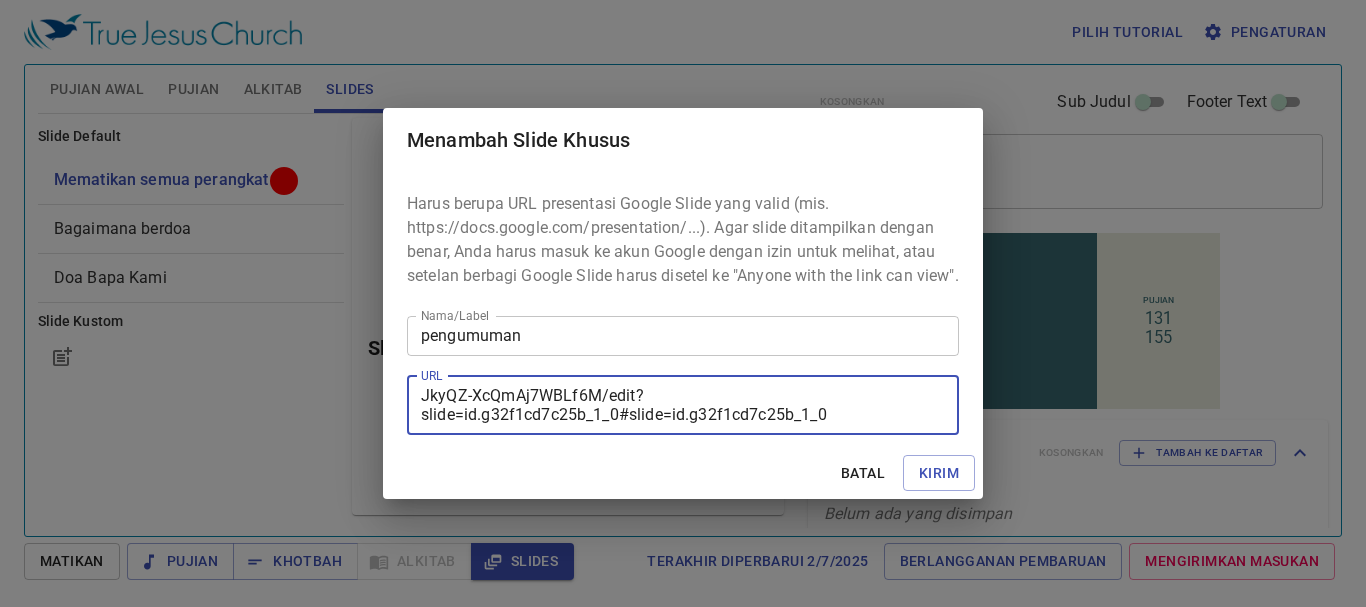 type on "https://docs.google.com/presentation/d/1H4P6g3EI6qFpdfEJZHeq14SeJkyQZ-XcQmAj7WBLf6M/edit?slide=id.g32f1cd7c25b_1_0#slide=id.g32f1cd7c25b_1_0" 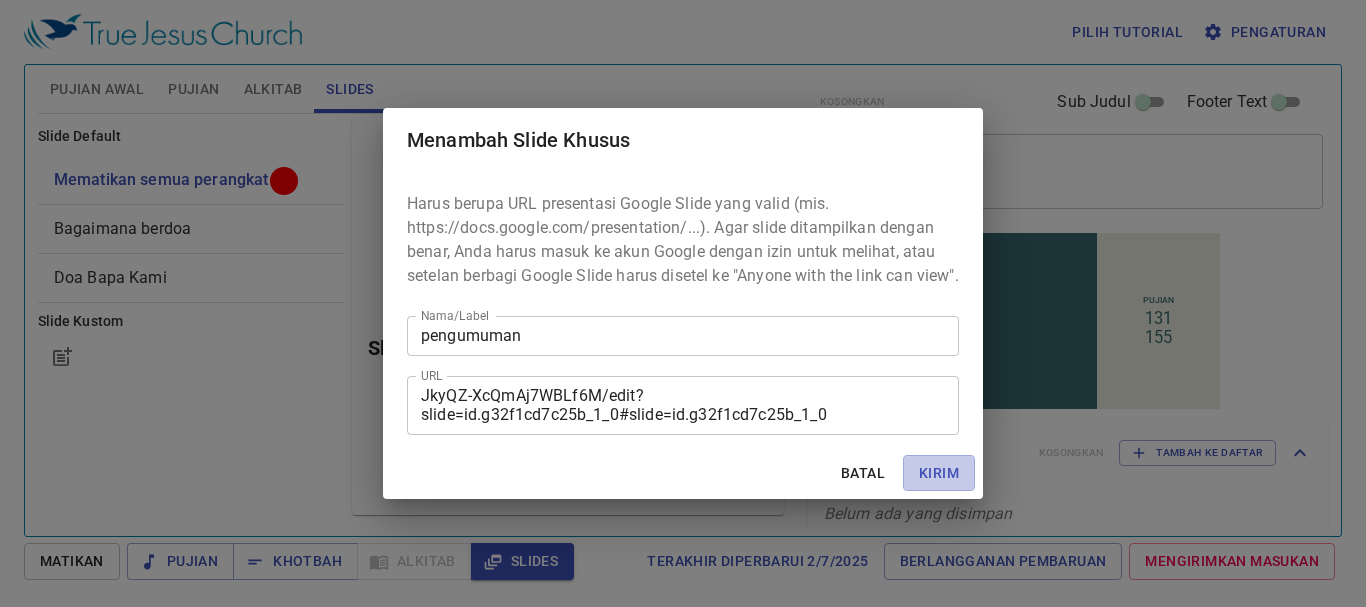 click on "Kirim" at bounding box center [939, 473] 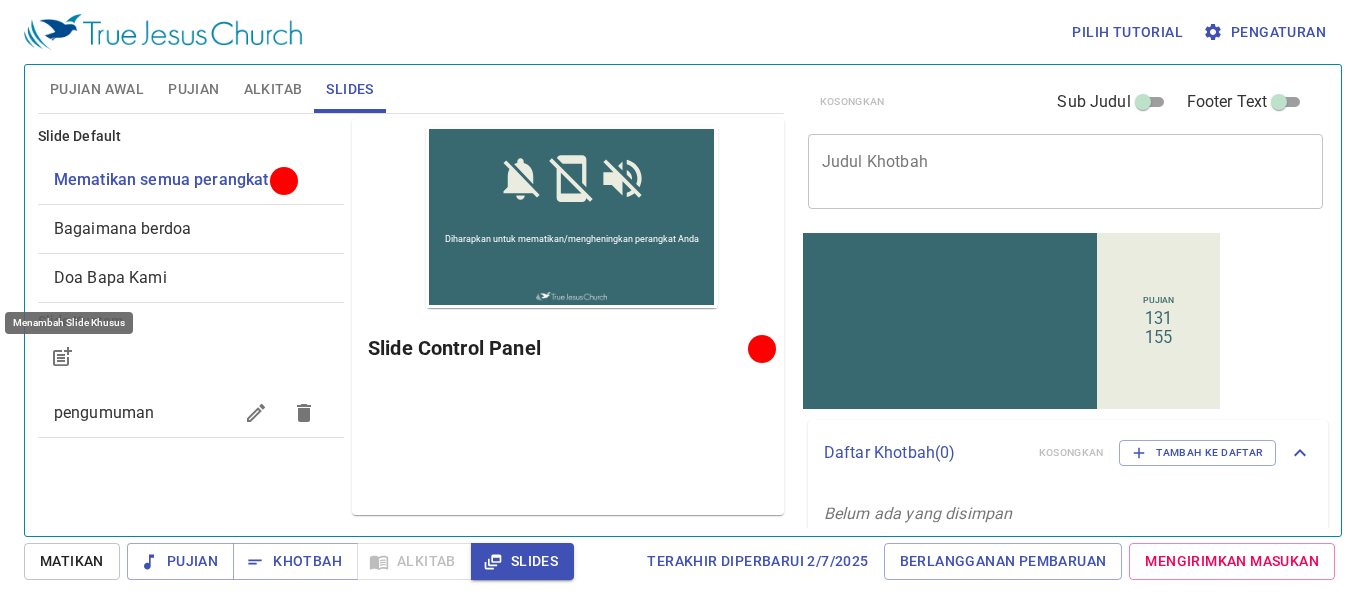 scroll, scrollTop: 0, scrollLeft: 0, axis: both 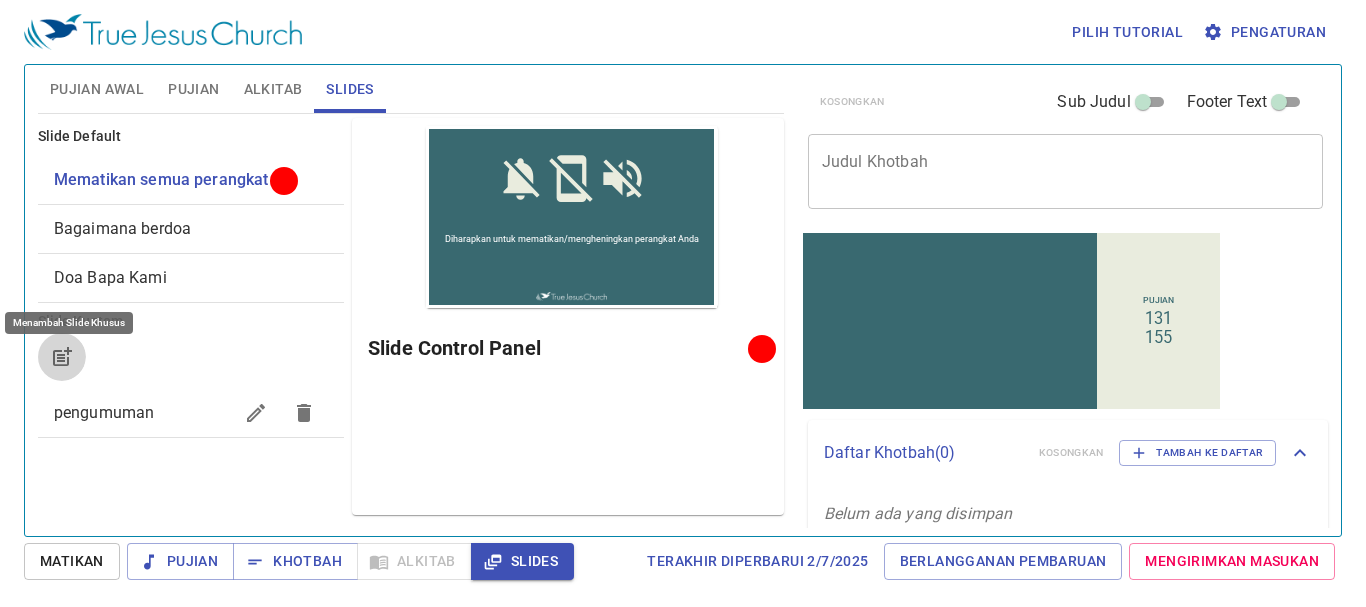 click 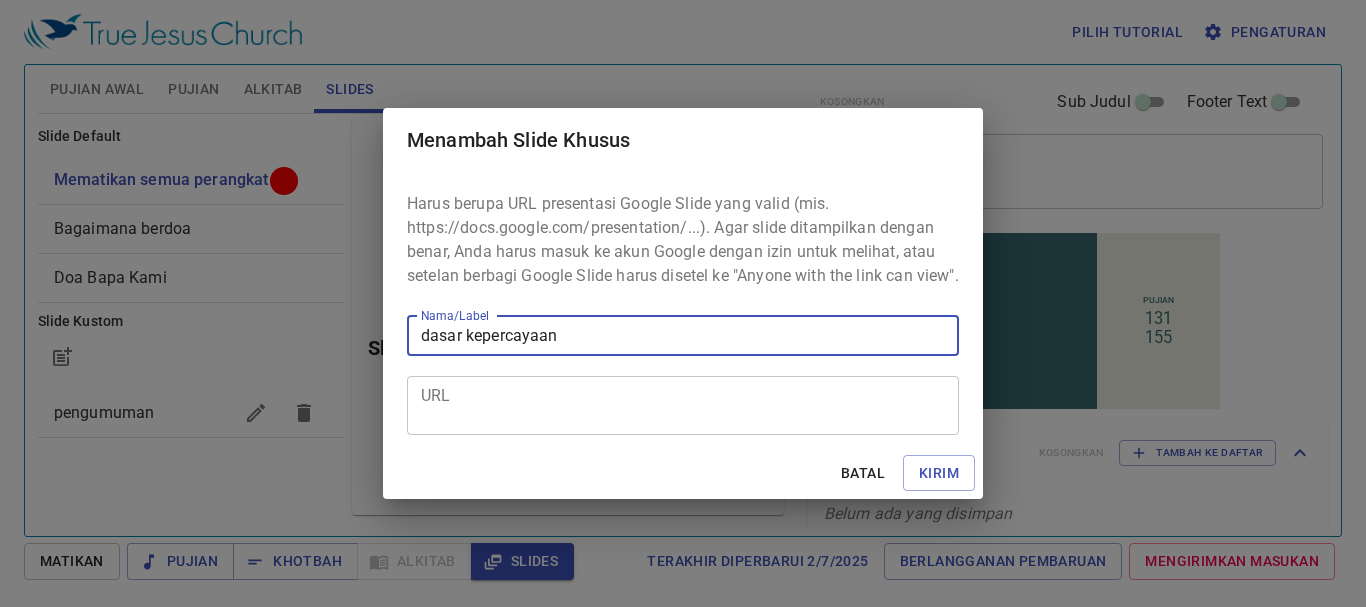 type on "dasar kepercayaan" 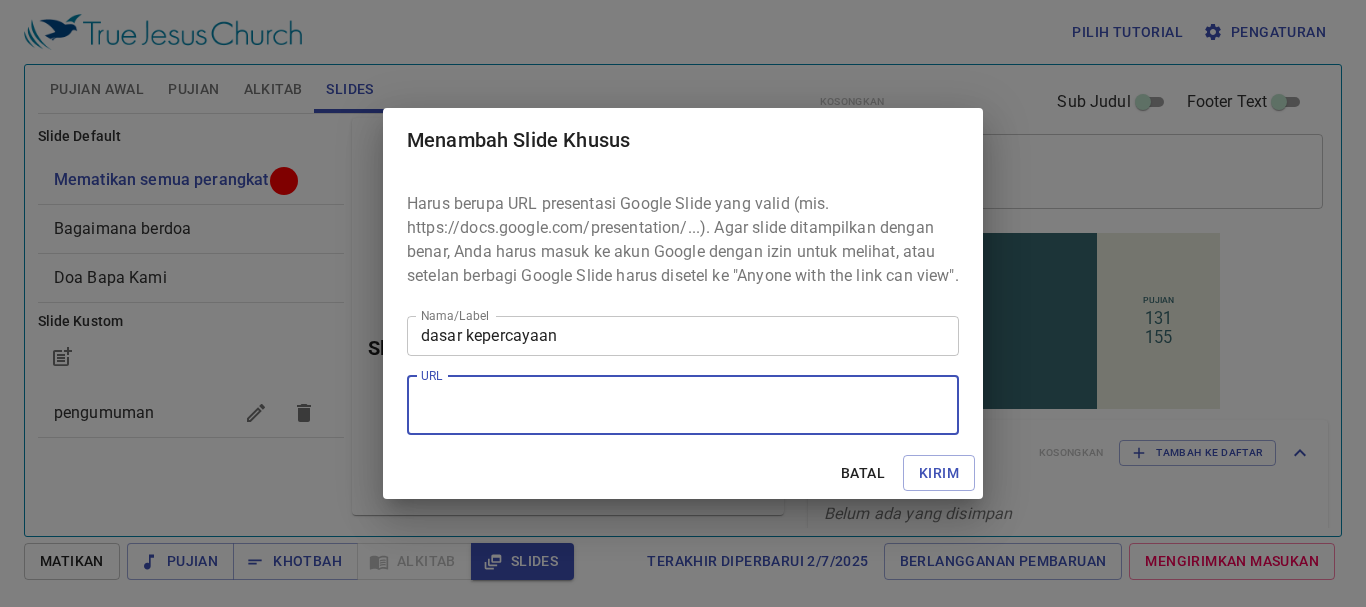 click on "URL" at bounding box center (683, 405) 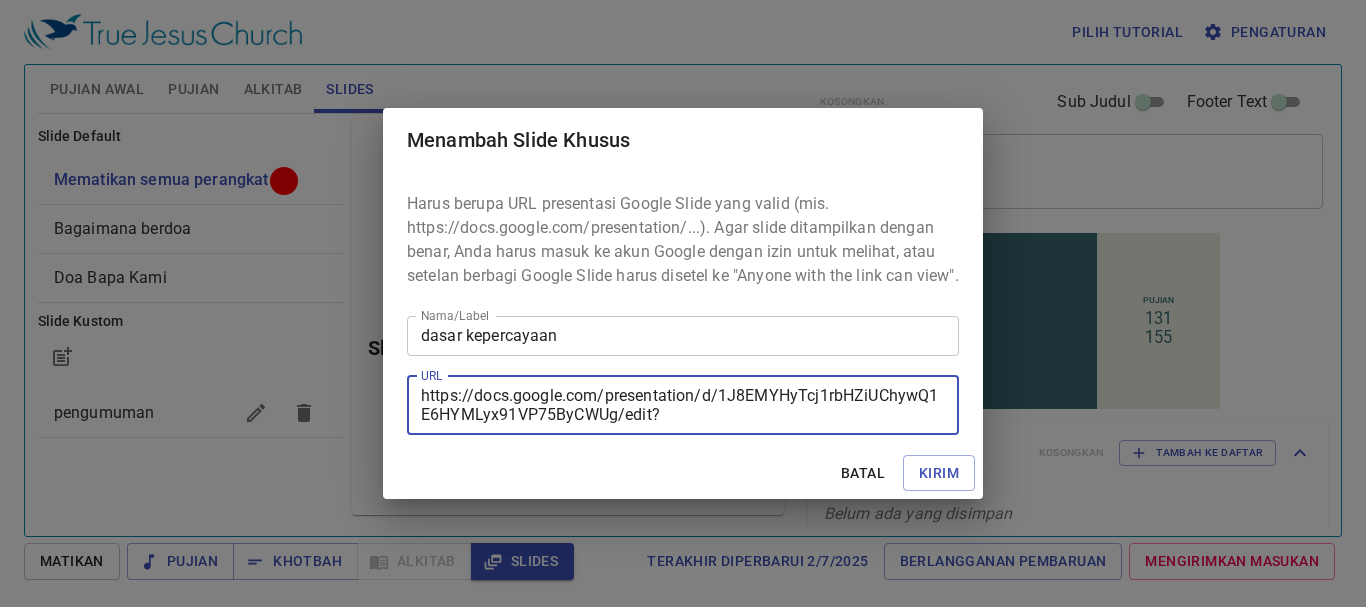 scroll, scrollTop: 19, scrollLeft: 0, axis: vertical 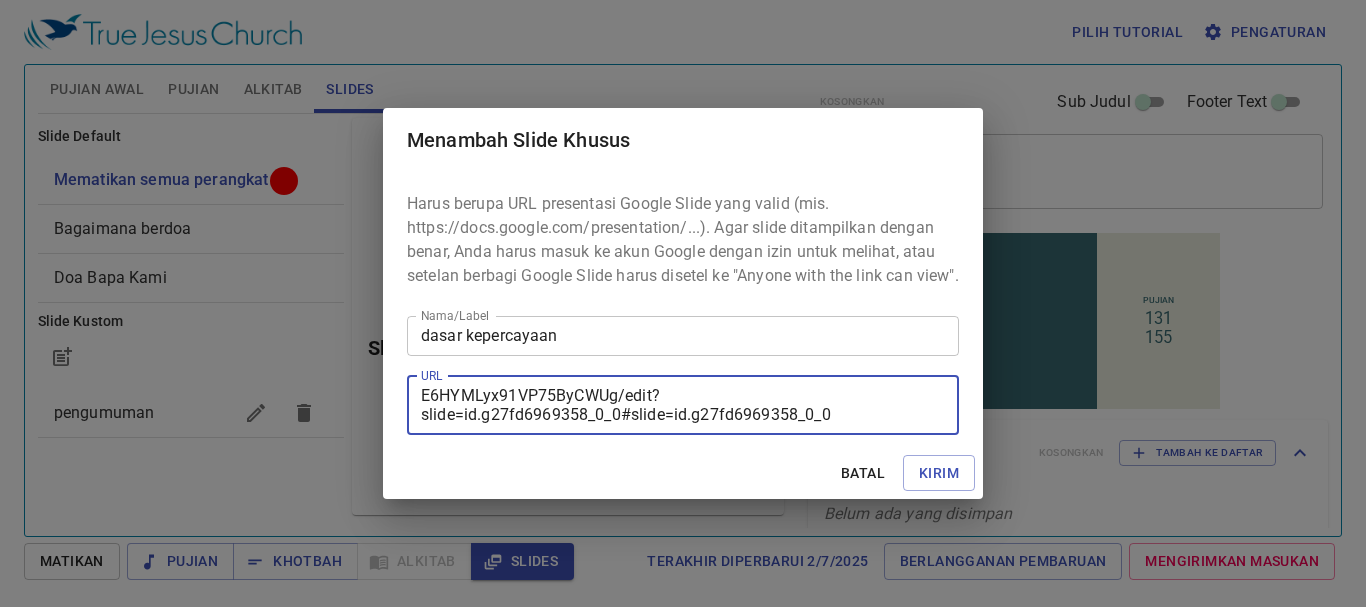 type on "https://docs.google.com/presentation/d/1J8EMYHyTcj1rbHZiUChywQ1E6HYMLyx91VP75ByCWUg/edit?slide=id.g27fd6969358_0_0#slide=id.g27fd6969358_0_0" 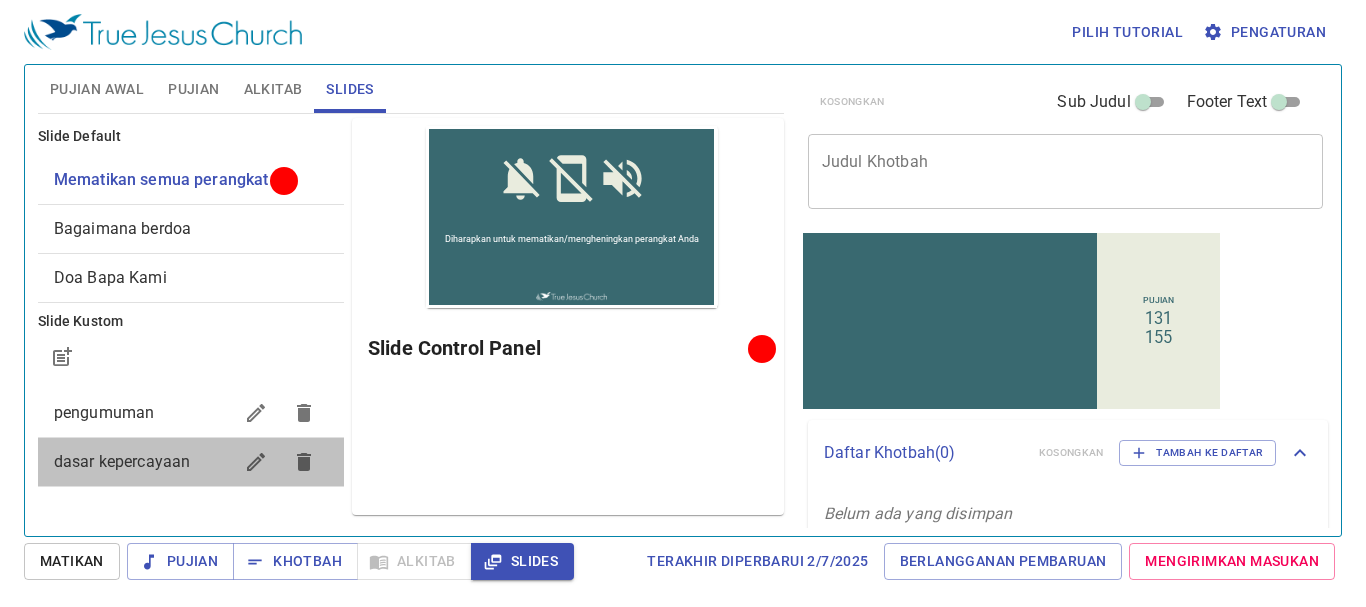click on "dasar kepercayaan" at bounding box center [122, 461] 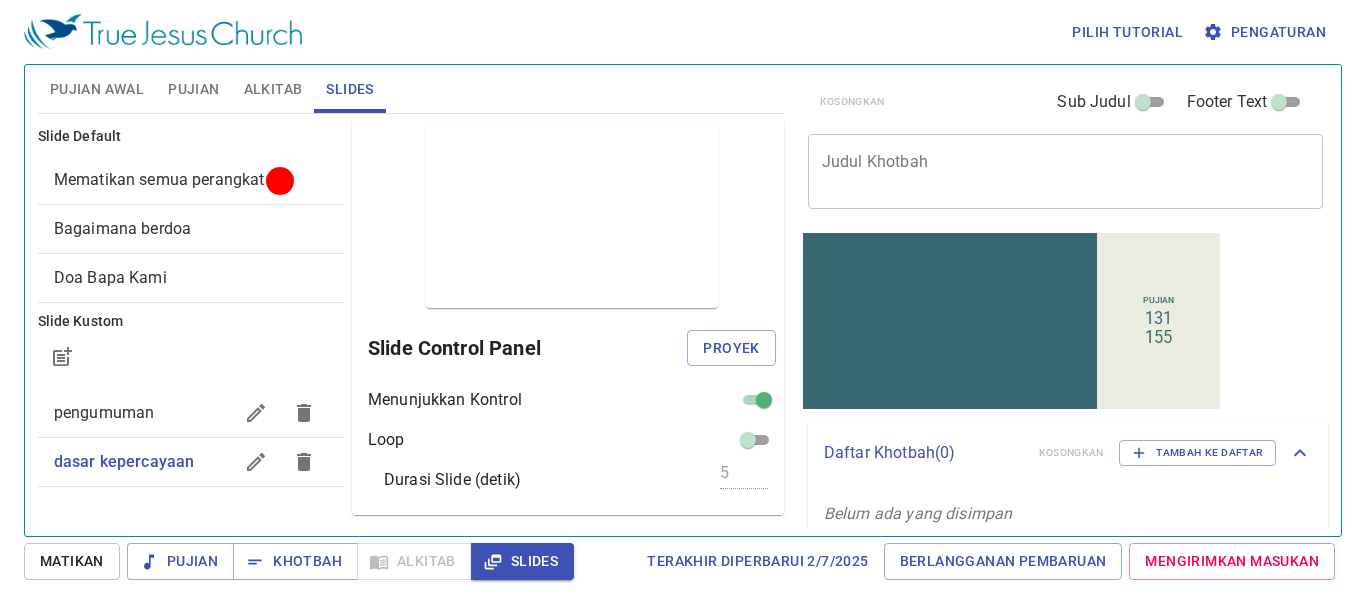 click on "Proyek" at bounding box center [731, 348] 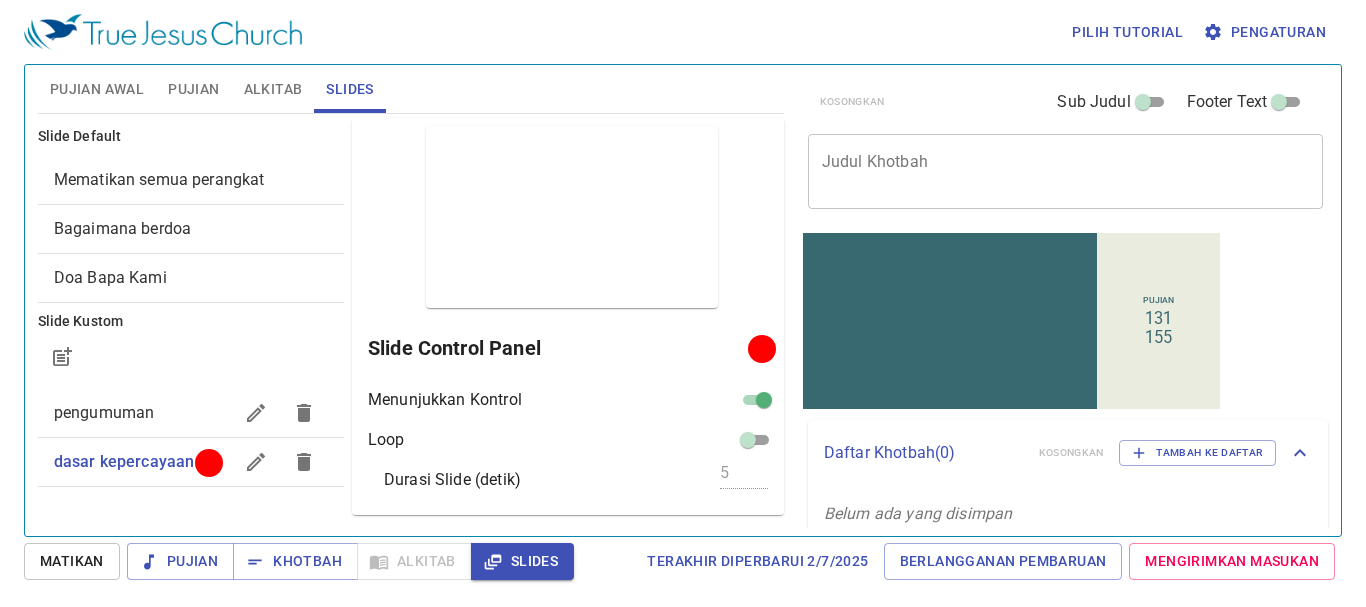 click on "Judul Khotbah" at bounding box center (1066, 171) 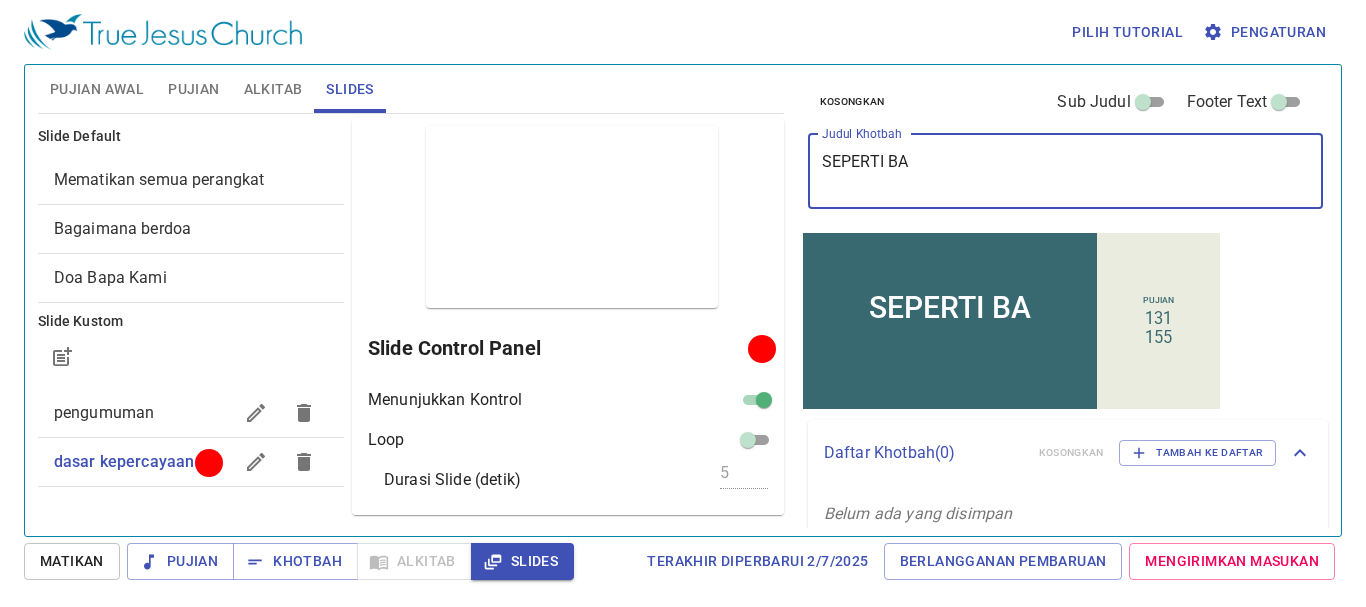 type on "SEPERTI BAP" 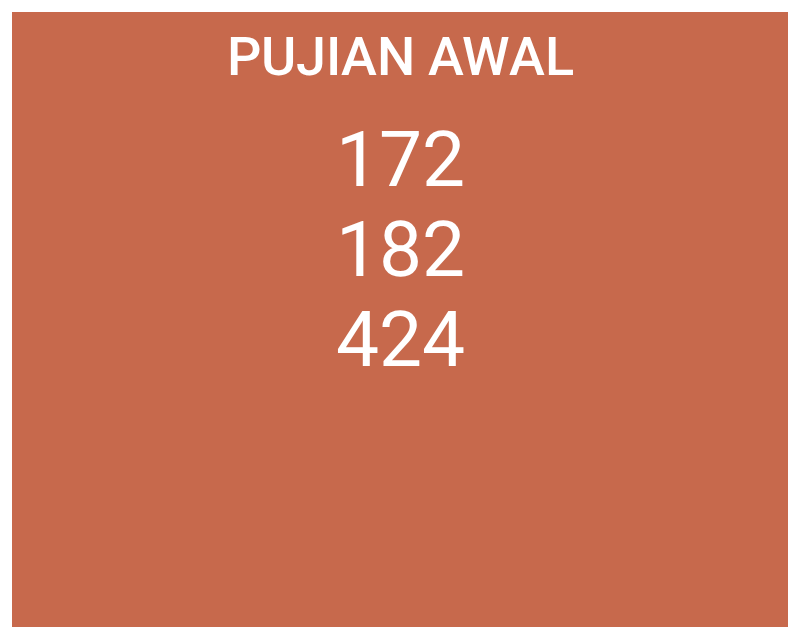 scroll, scrollTop: 0, scrollLeft: 0, axis: both 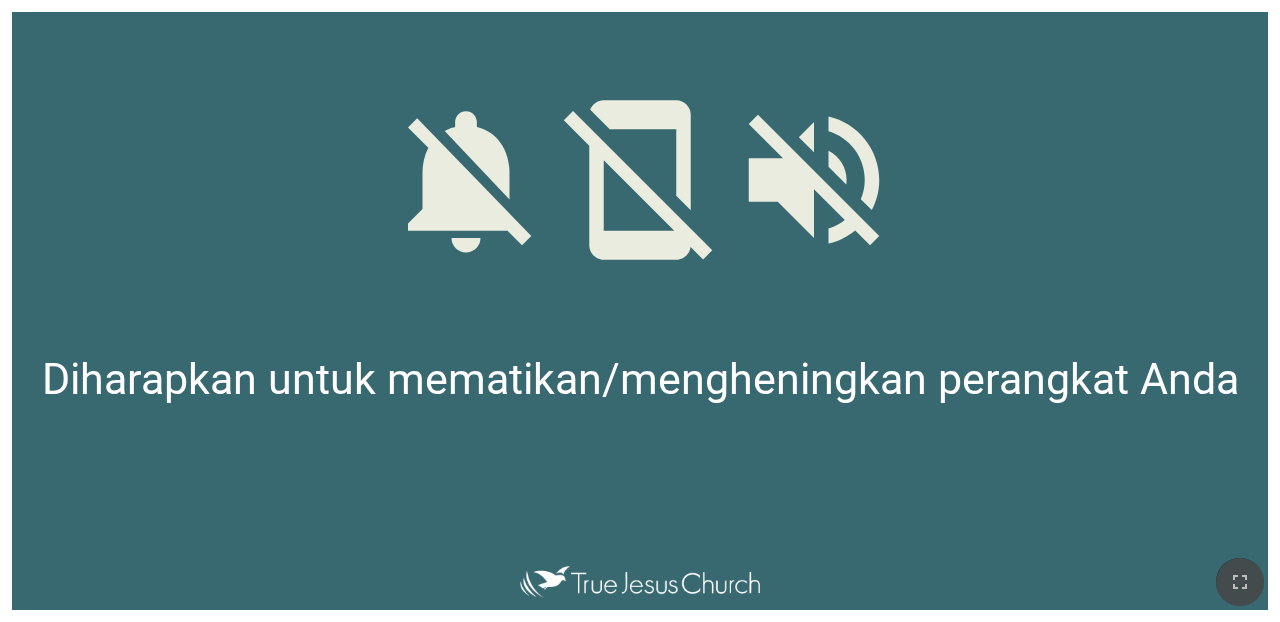 click 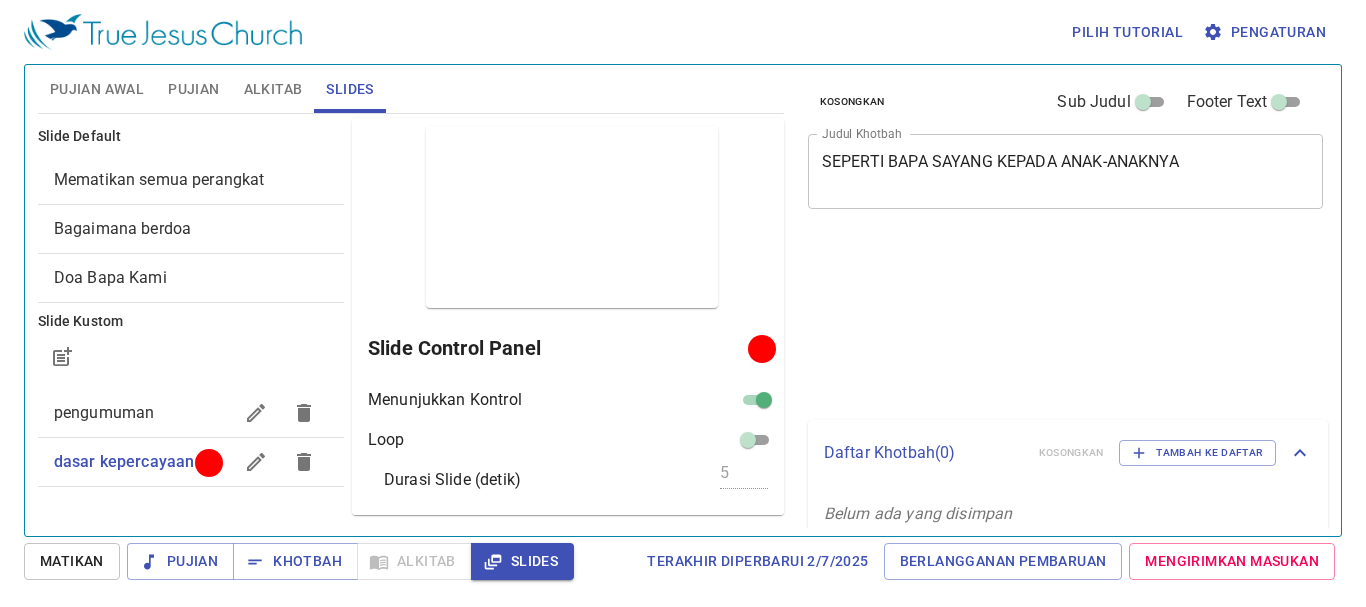 scroll, scrollTop: 0, scrollLeft: 0, axis: both 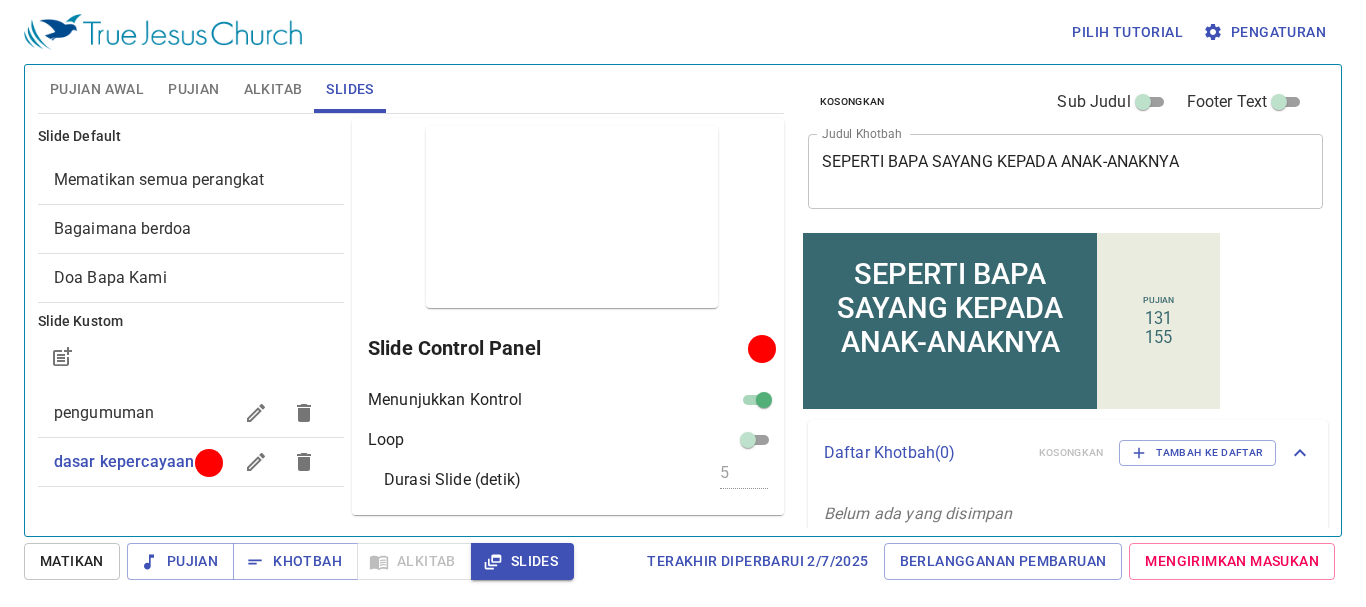 click on "Bagaimana berdoa" at bounding box center [191, 229] 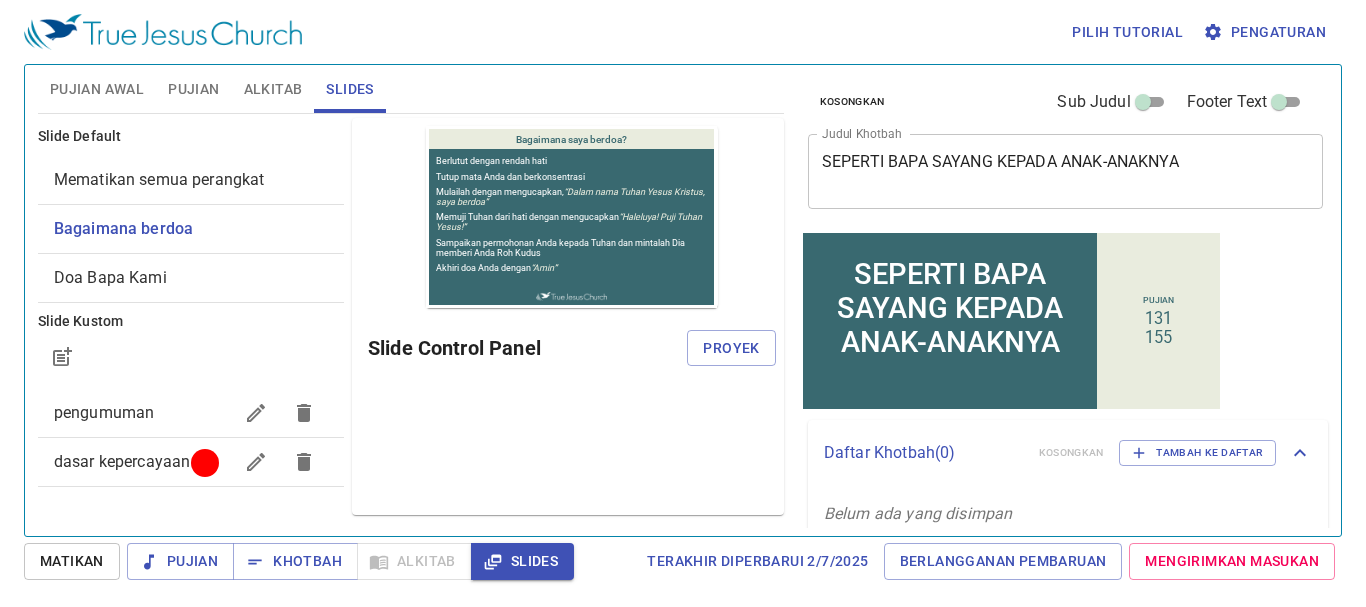 scroll, scrollTop: 0, scrollLeft: 0, axis: both 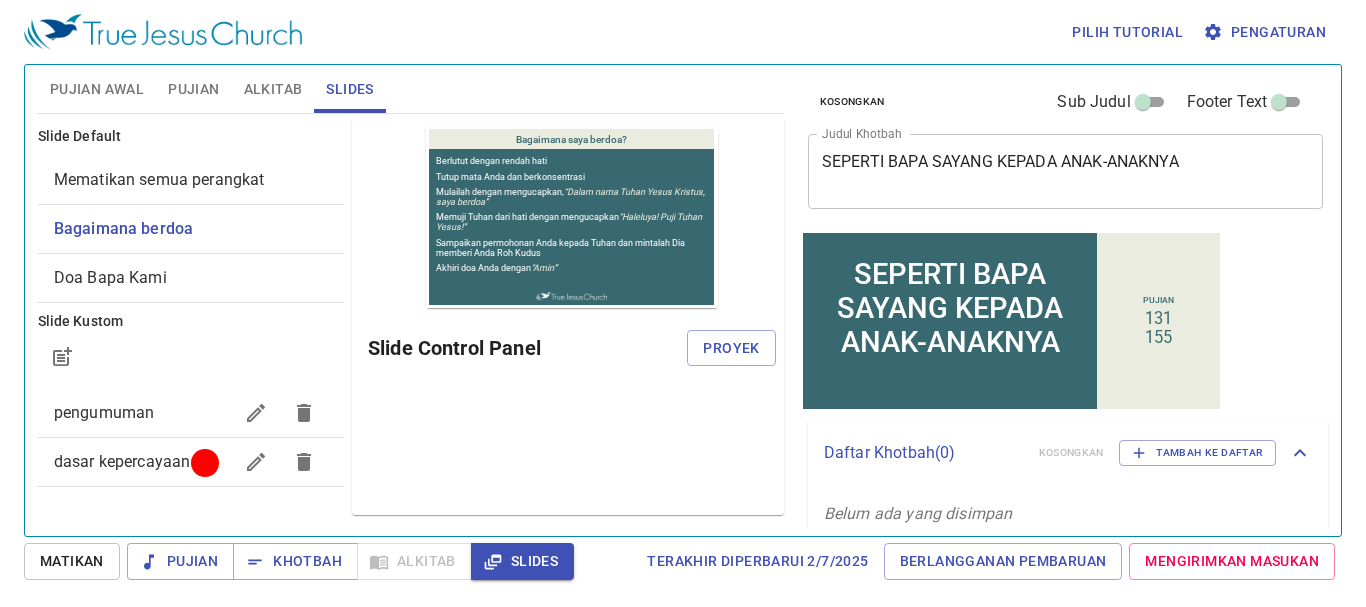 click on "Proyek" at bounding box center [731, 348] 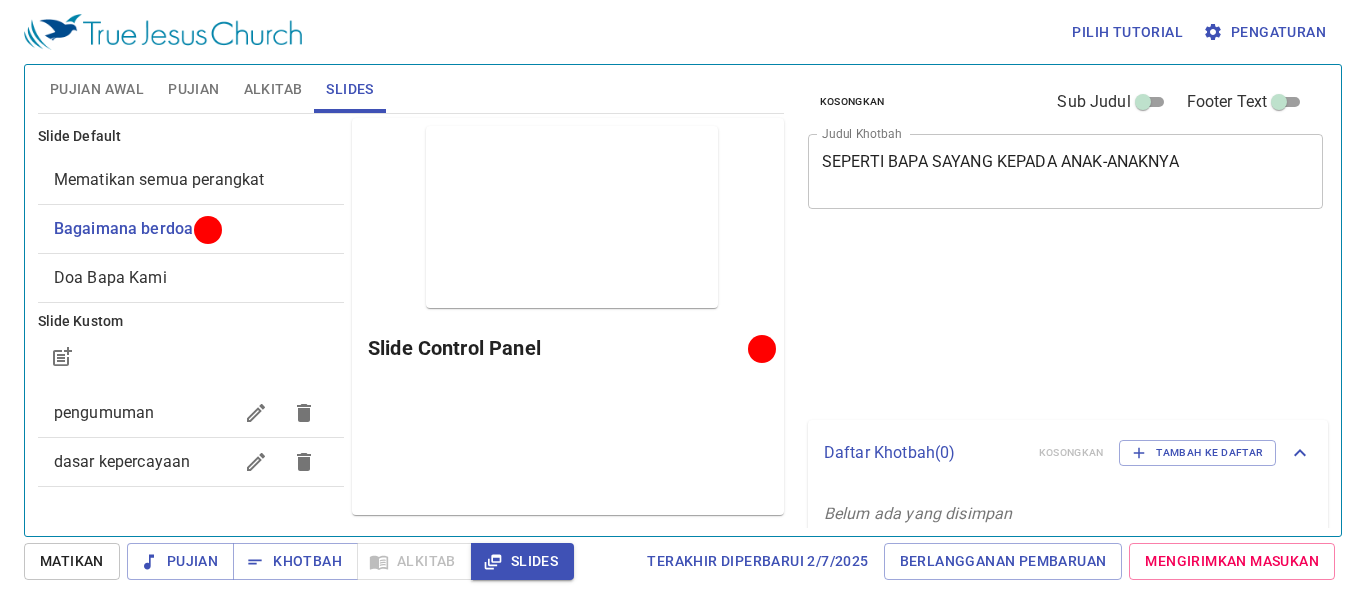 scroll, scrollTop: 0, scrollLeft: 0, axis: both 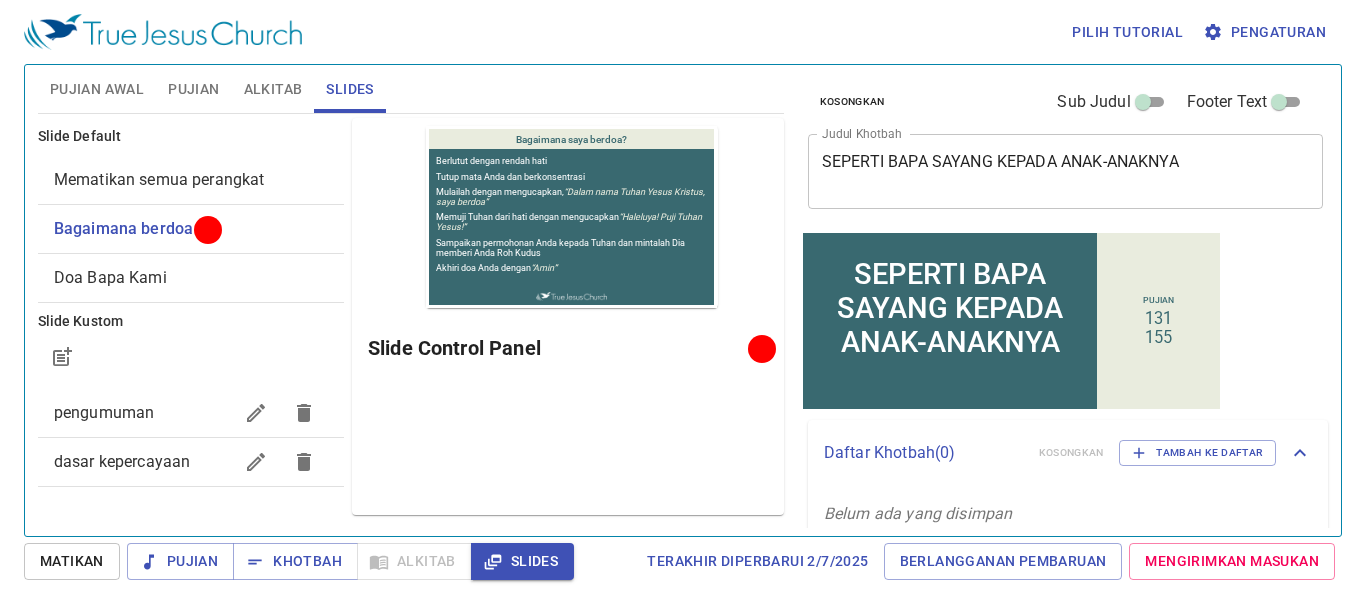 click on "Matikan" at bounding box center [72, 561] 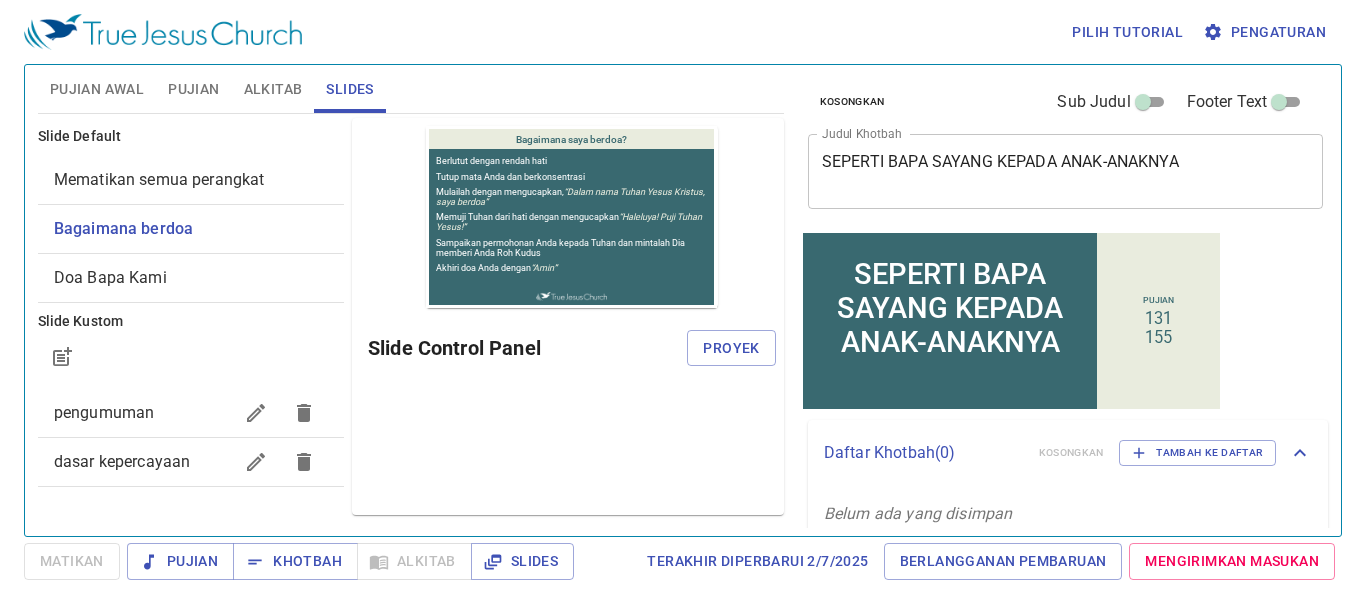 click on "Proyek" at bounding box center (731, 348) 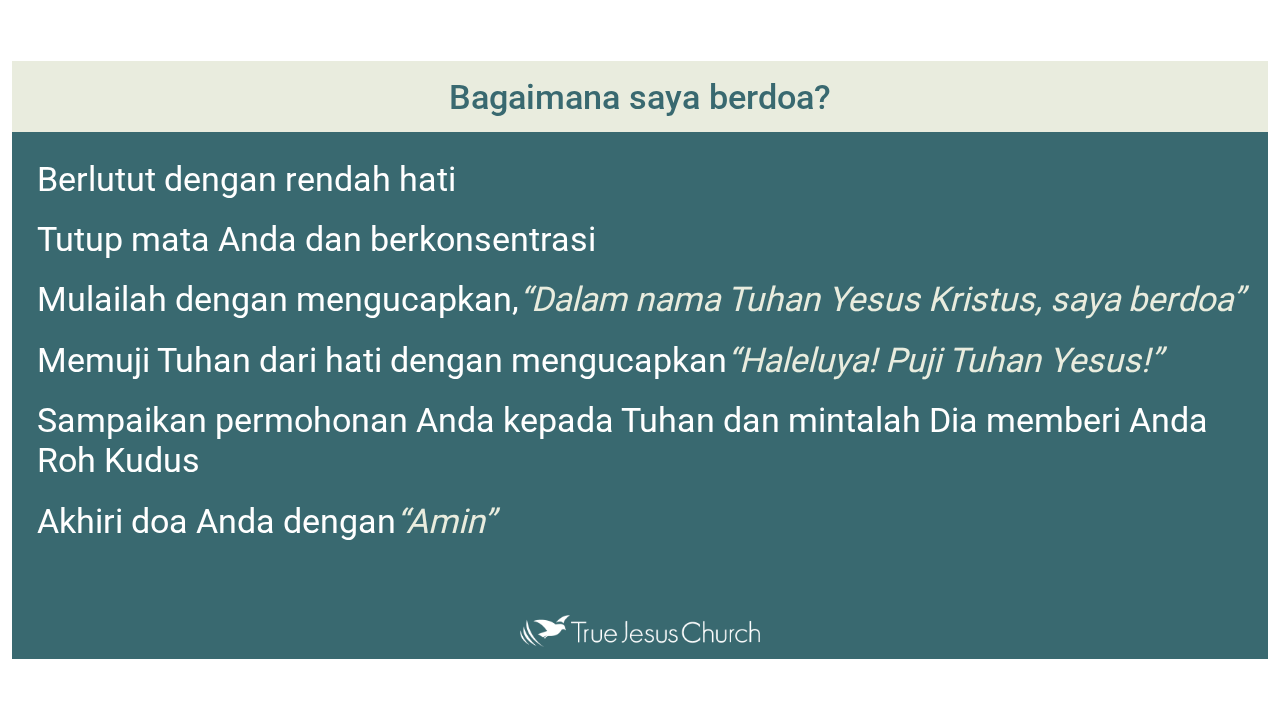 scroll, scrollTop: 0, scrollLeft: 0, axis: both 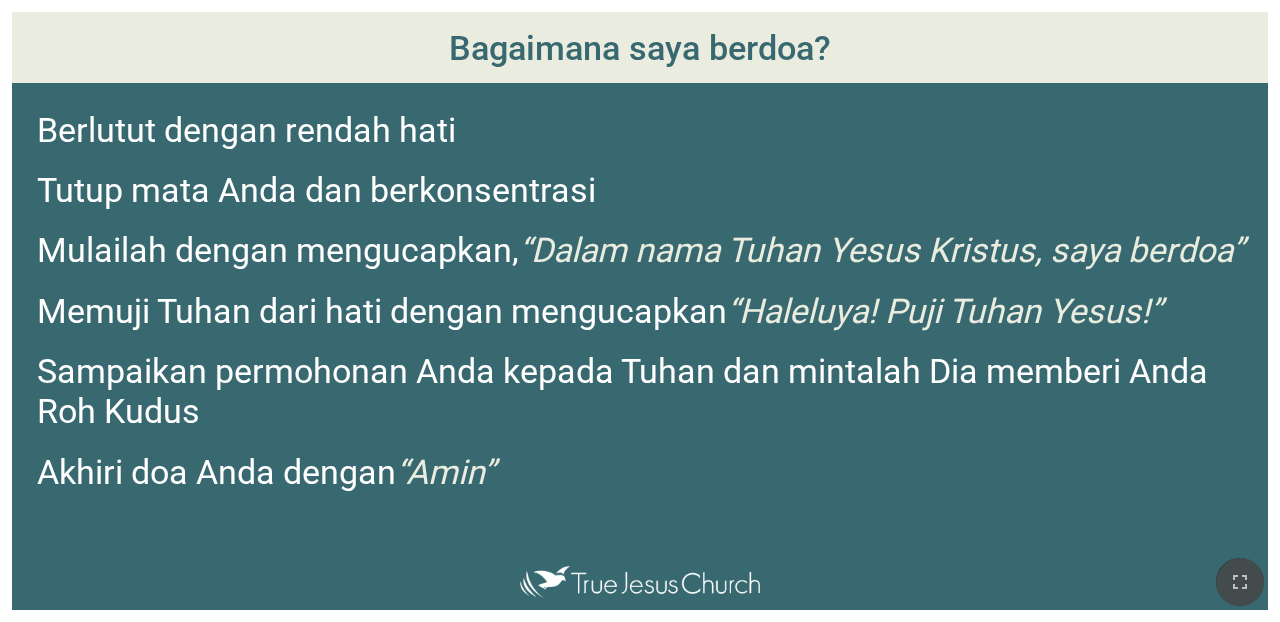 click 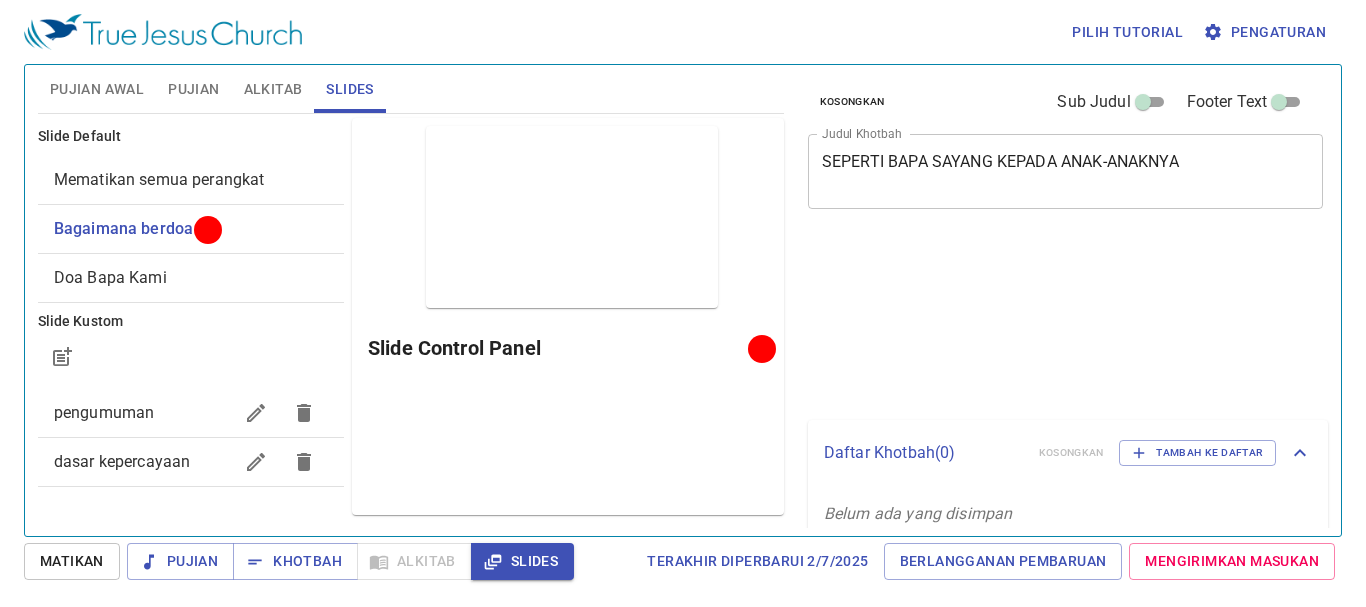 scroll, scrollTop: 0, scrollLeft: 0, axis: both 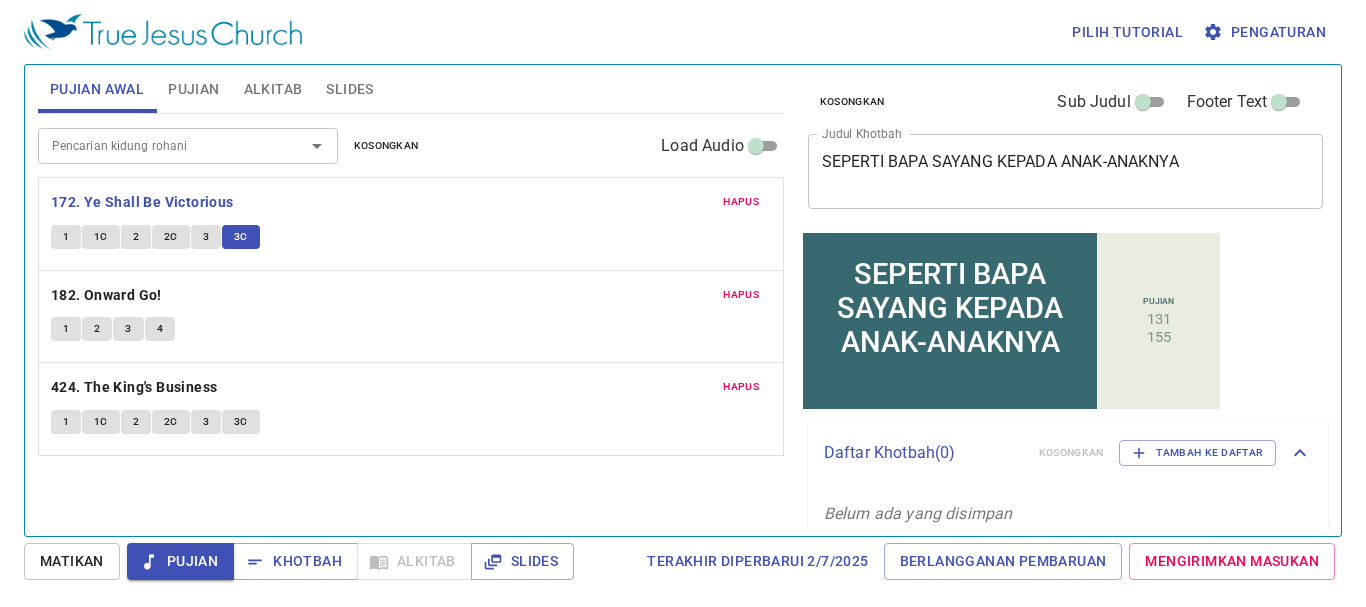 type 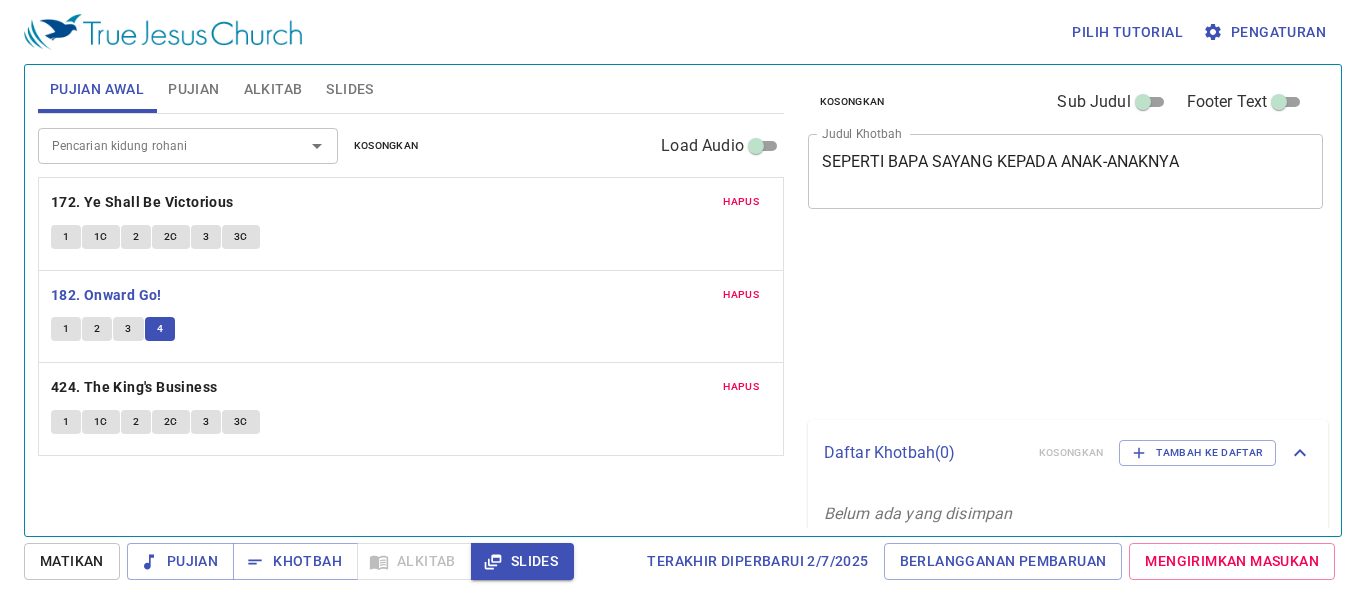 scroll, scrollTop: 0, scrollLeft: 0, axis: both 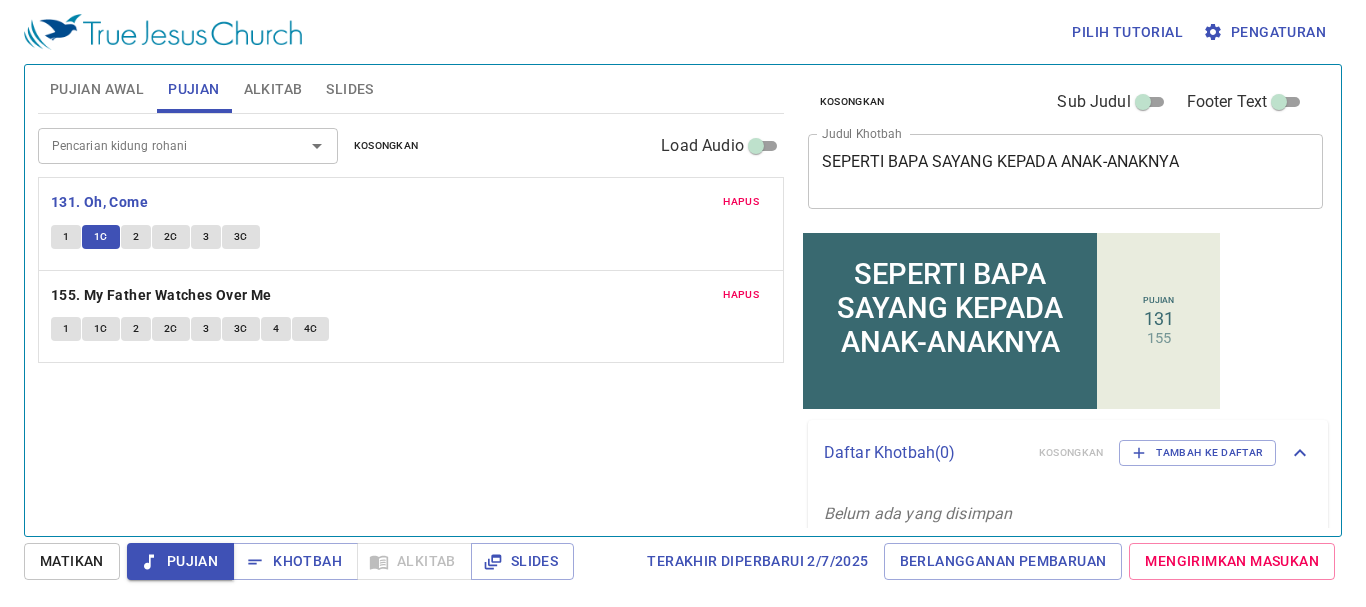 type 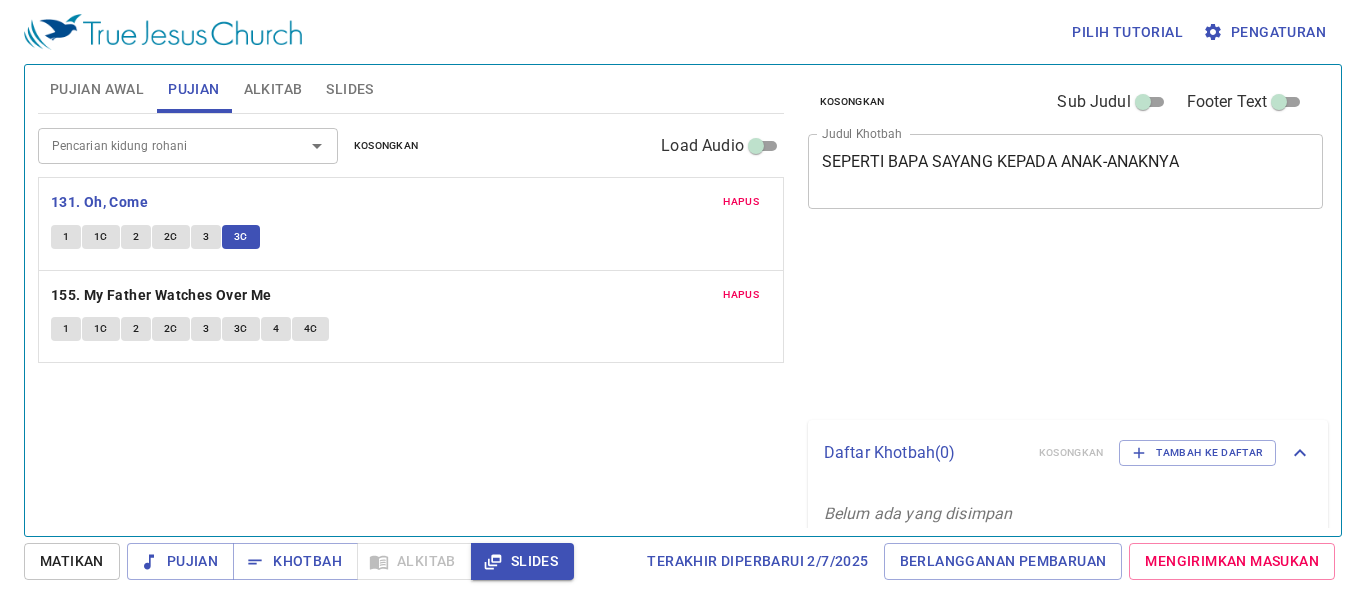 scroll, scrollTop: 0, scrollLeft: 0, axis: both 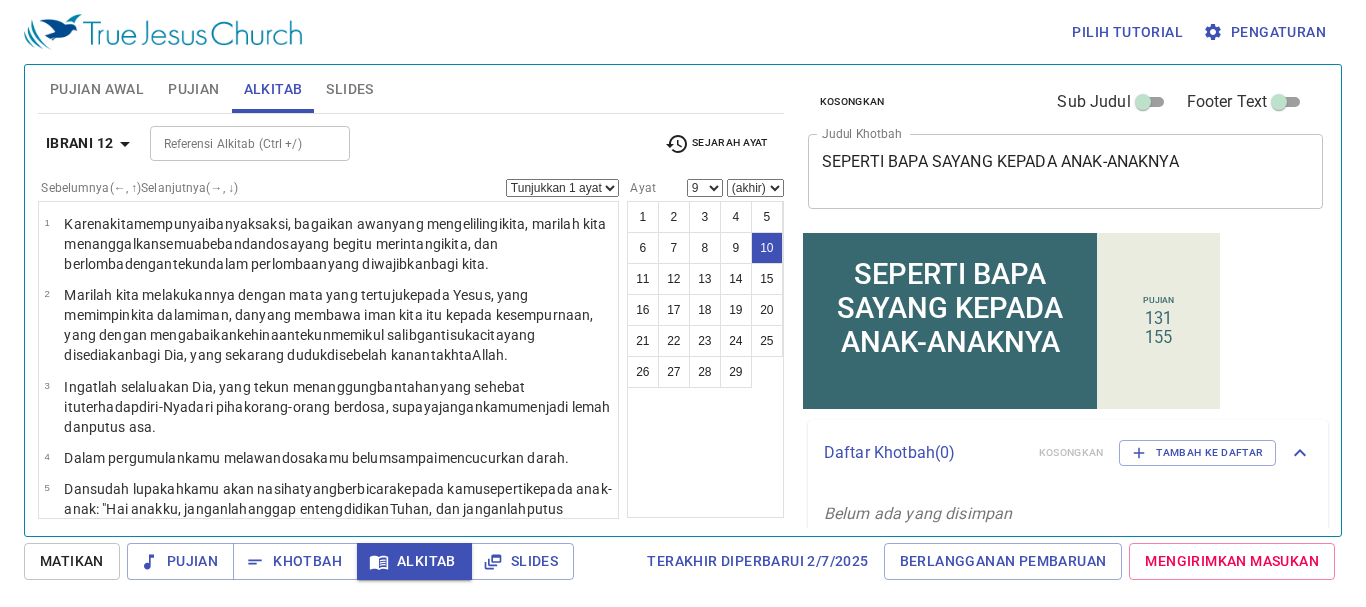 select on "10" 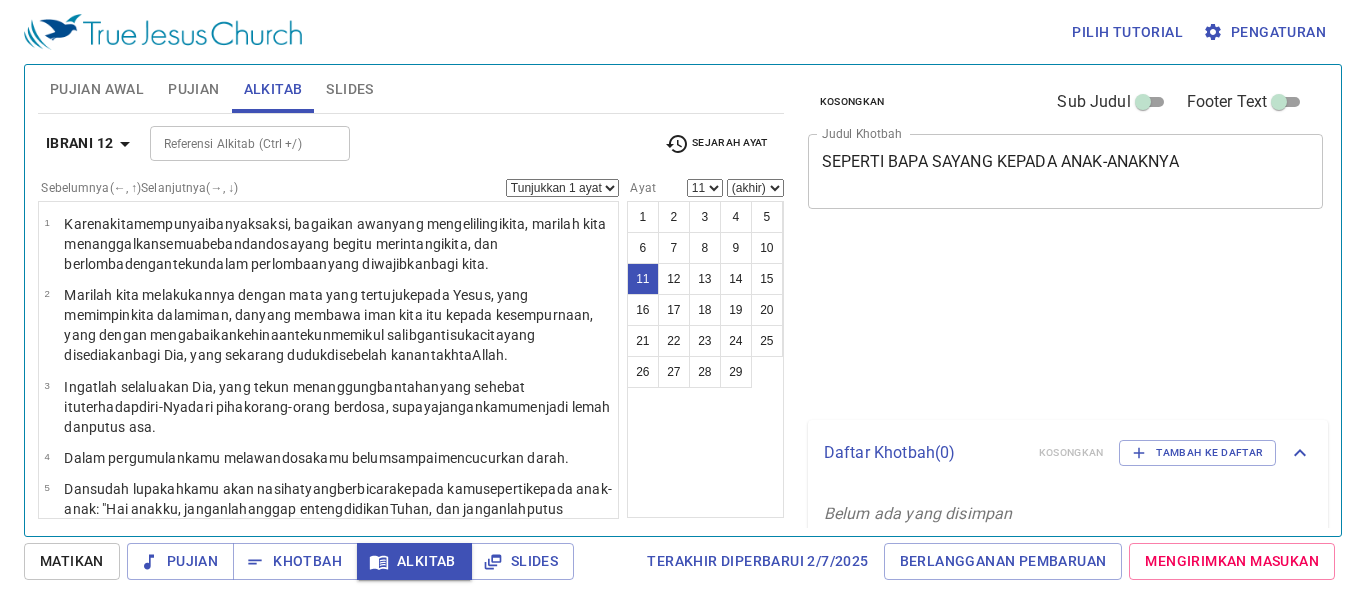 scroll, scrollTop: 0, scrollLeft: 0, axis: both 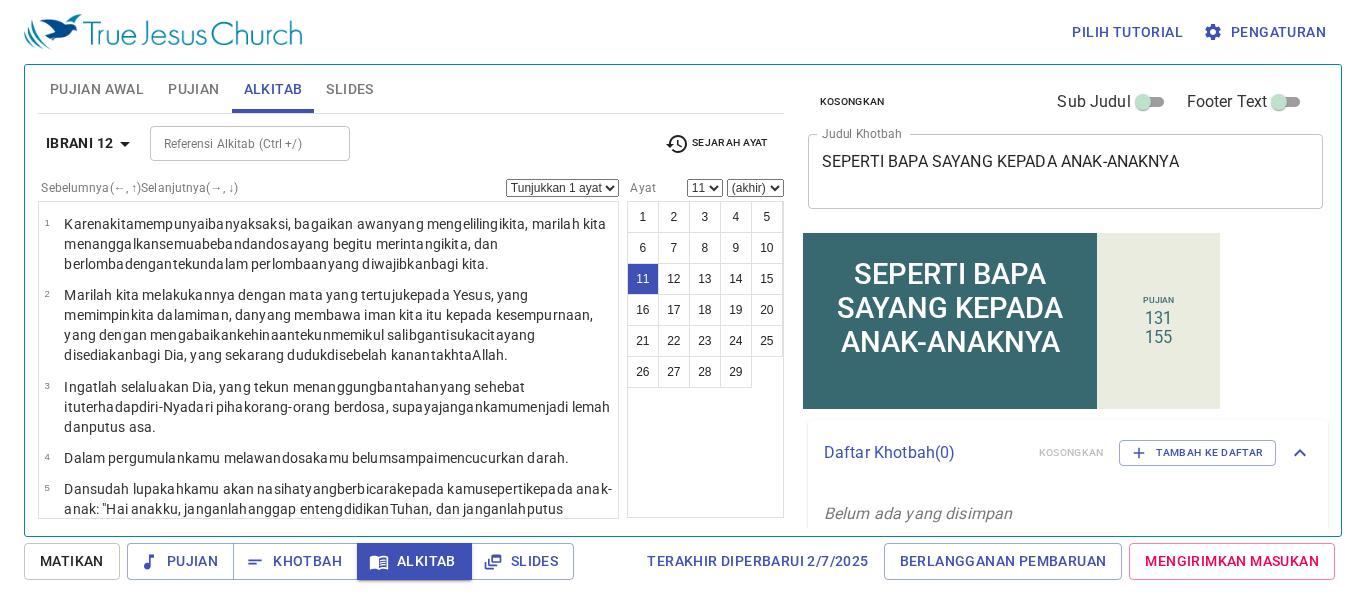 click on "8" at bounding box center [705, 248] 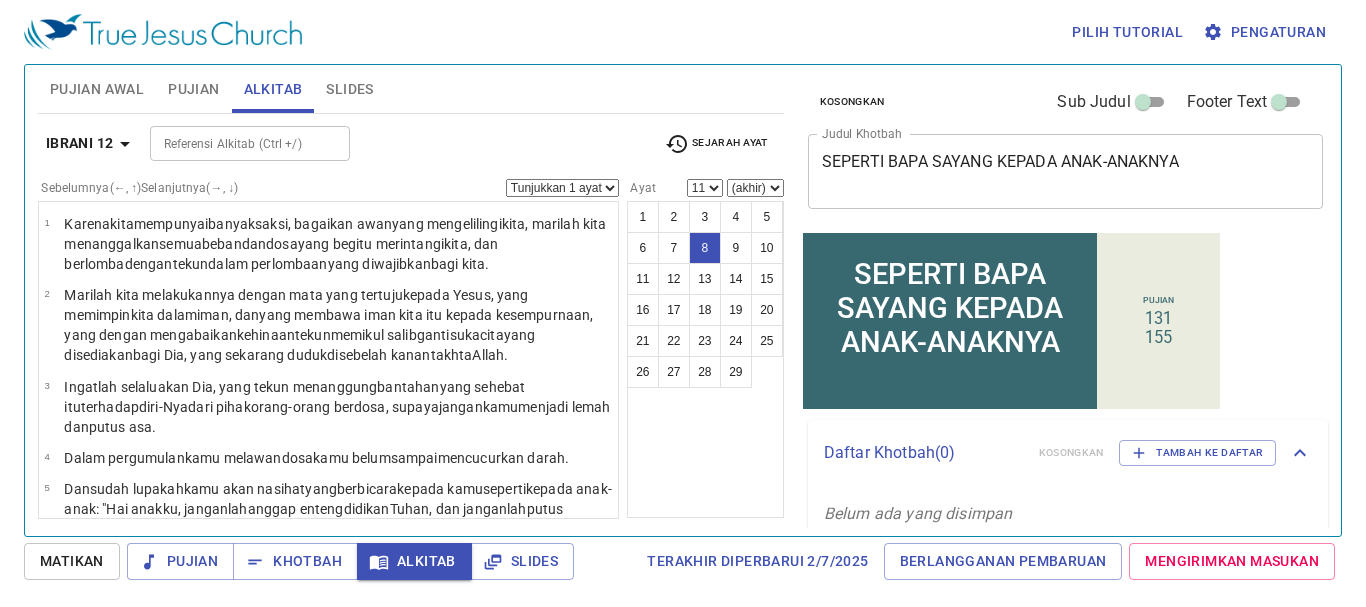select on "8" 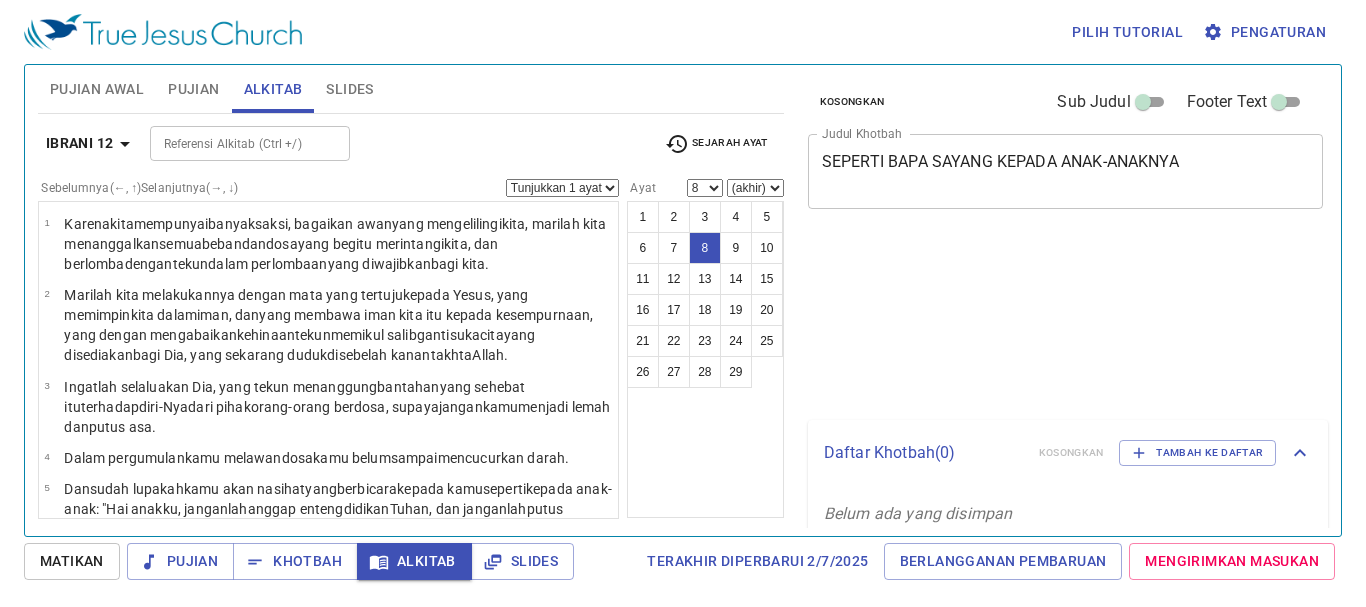 select on "8" 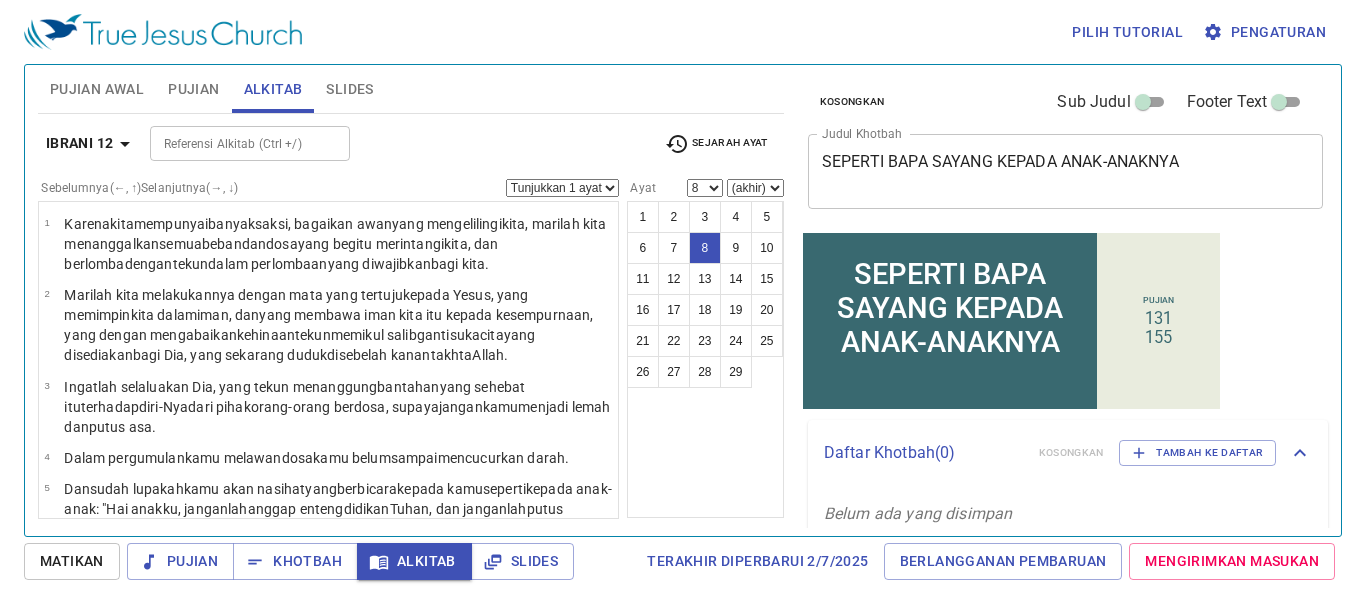 scroll, scrollTop: 505, scrollLeft: 0, axis: vertical 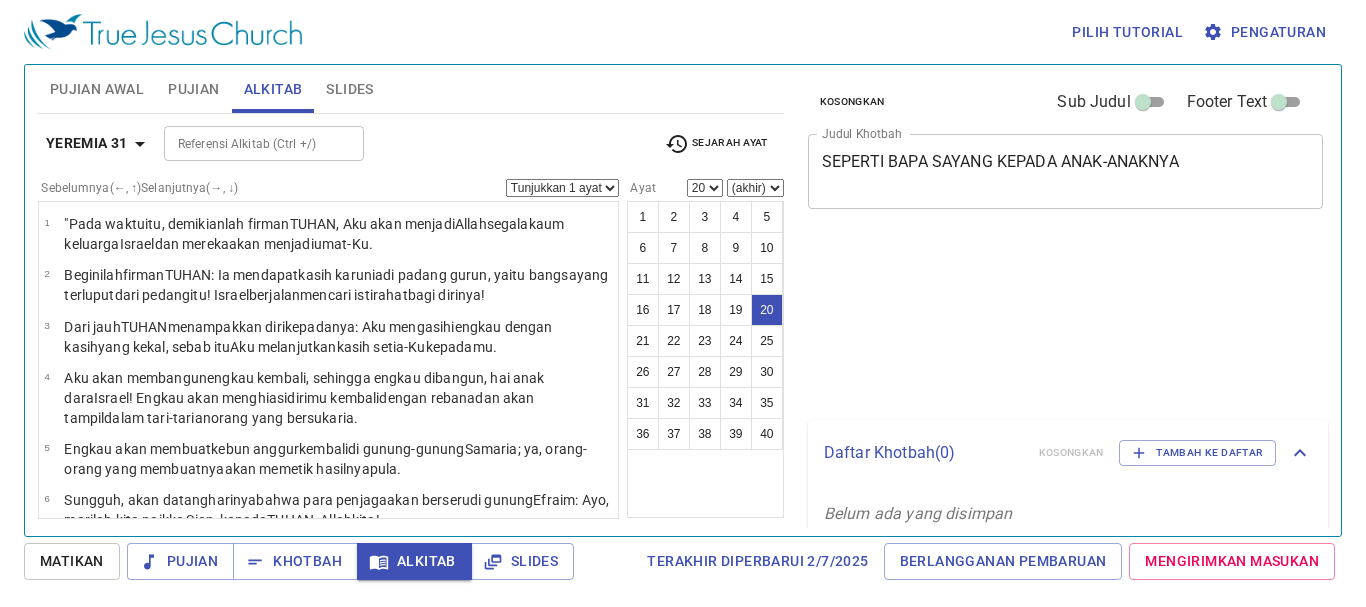 select on "20" 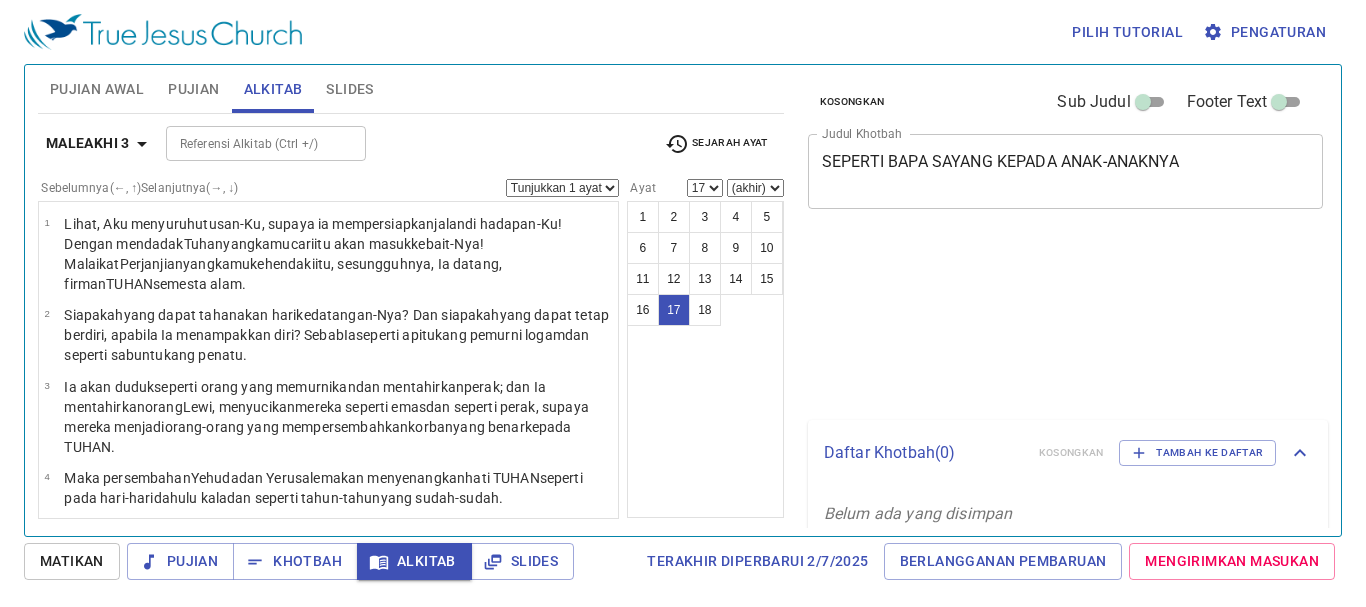 select on "17" 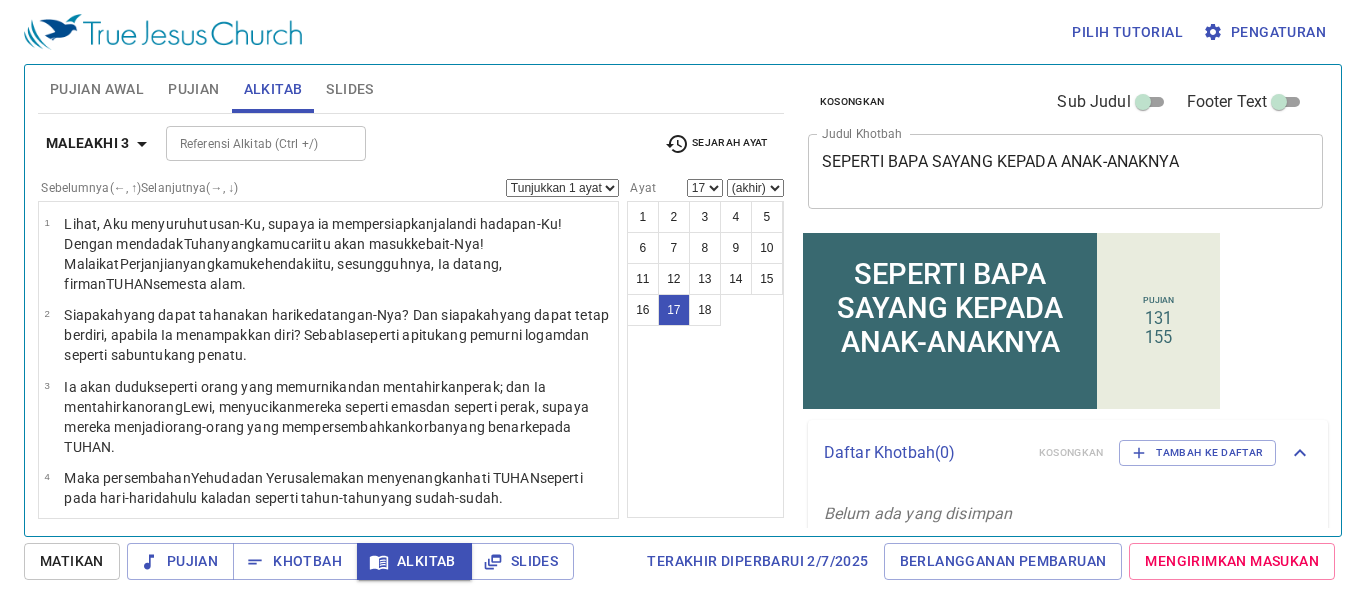 click on "Referensi Alkitab (Ctrl +/)" at bounding box center (249, 143) 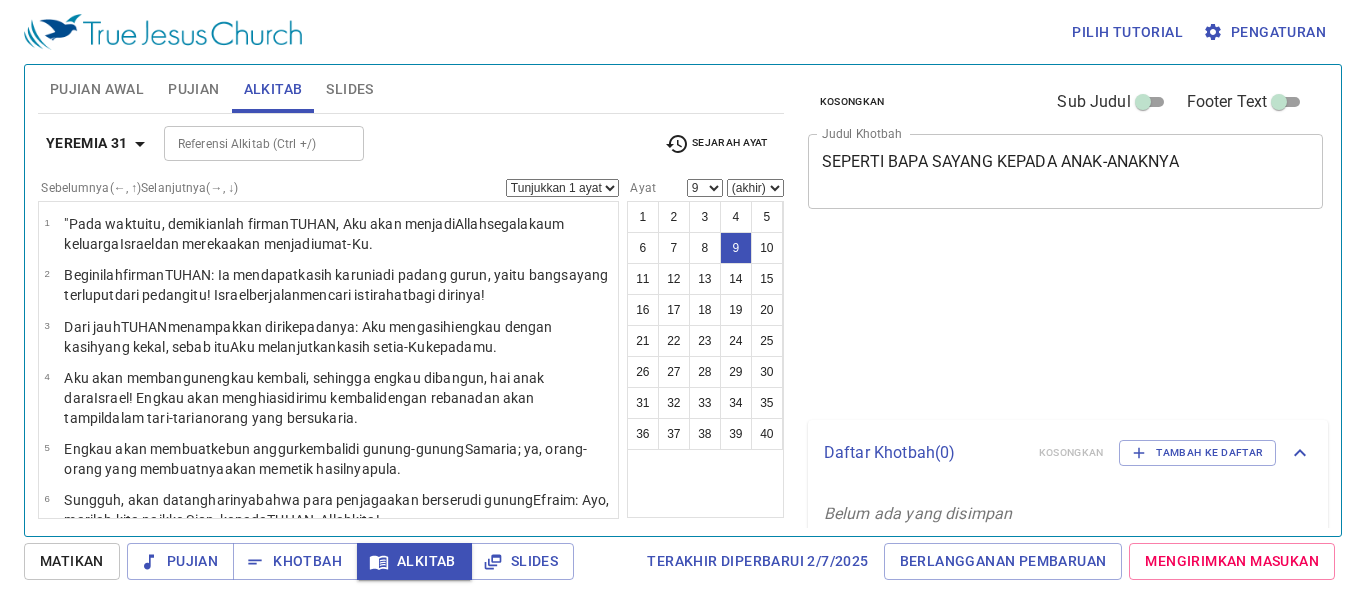 select on "9" 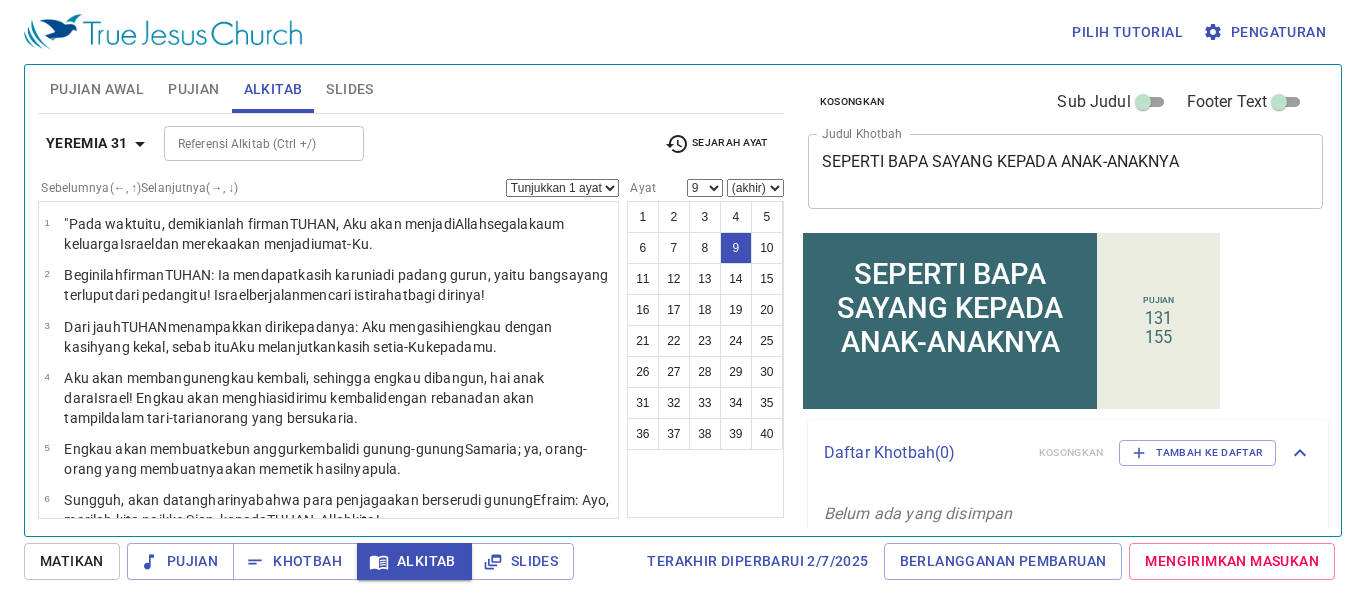 scroll, scrollTop: 385, scrollLeft: 0, axis: vertical 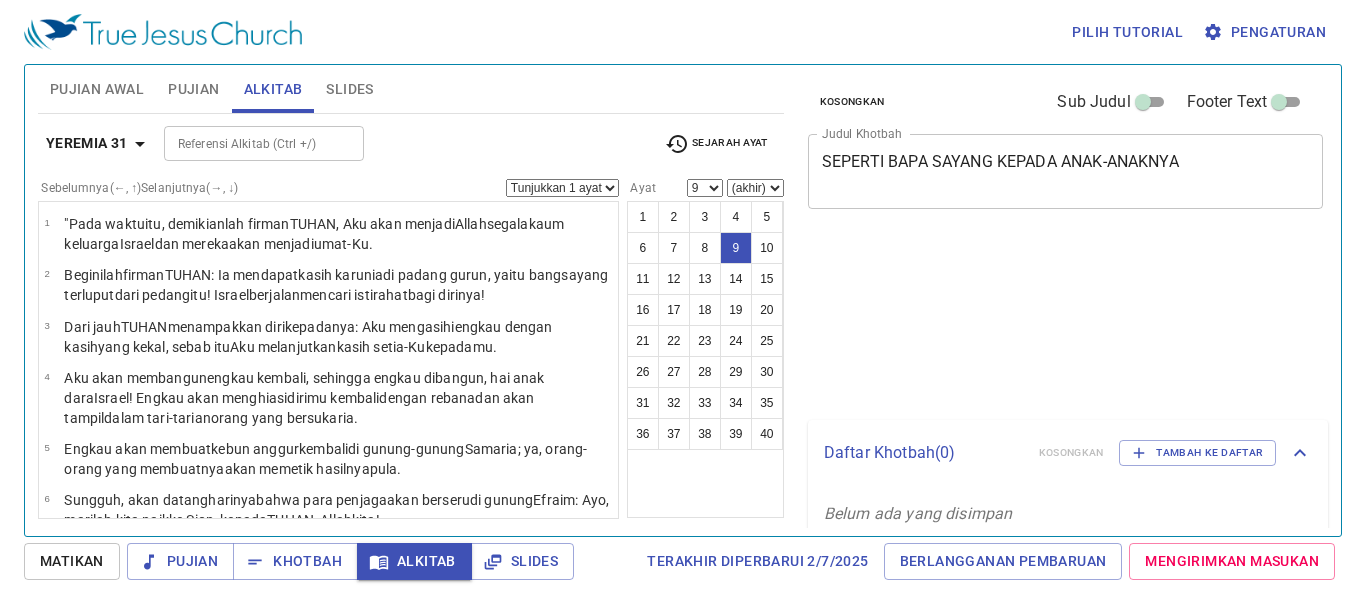 select on "9" 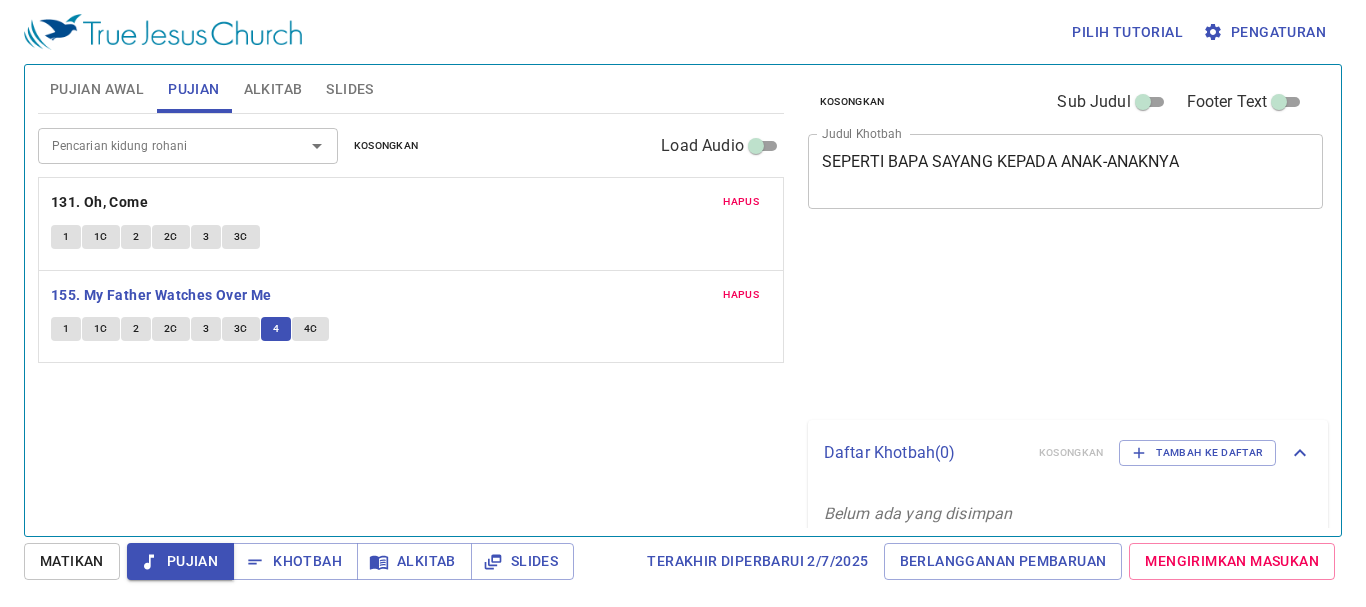 scroll, scrollTop: 0, scrollLeft: 0, axis: both 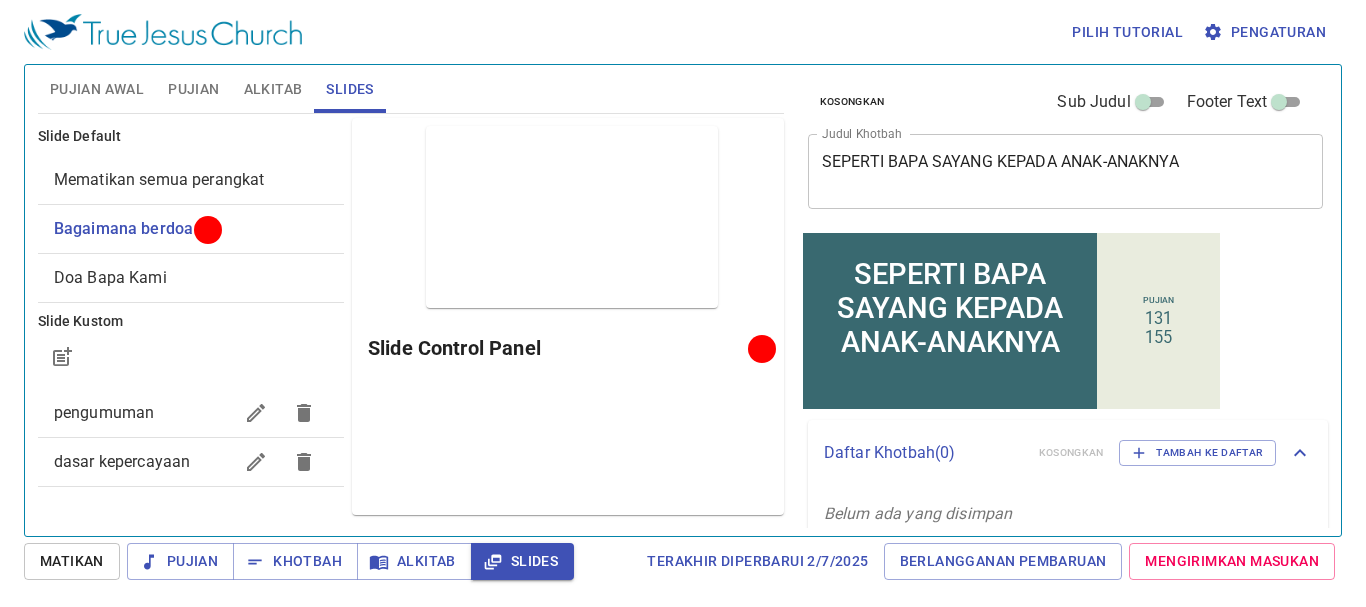 click on "Khotbah" at bounding box center (295, 561) 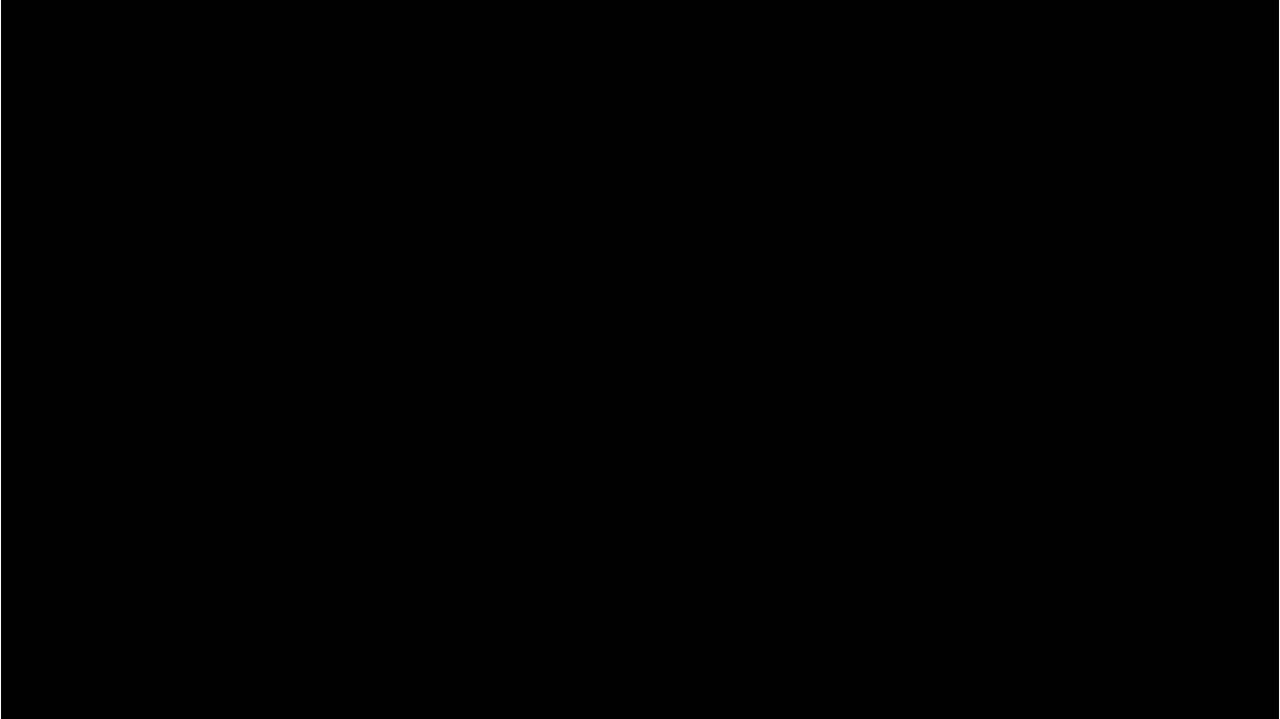 scroll, scrollTop: 0, scrollLeft: 0, axis: both 